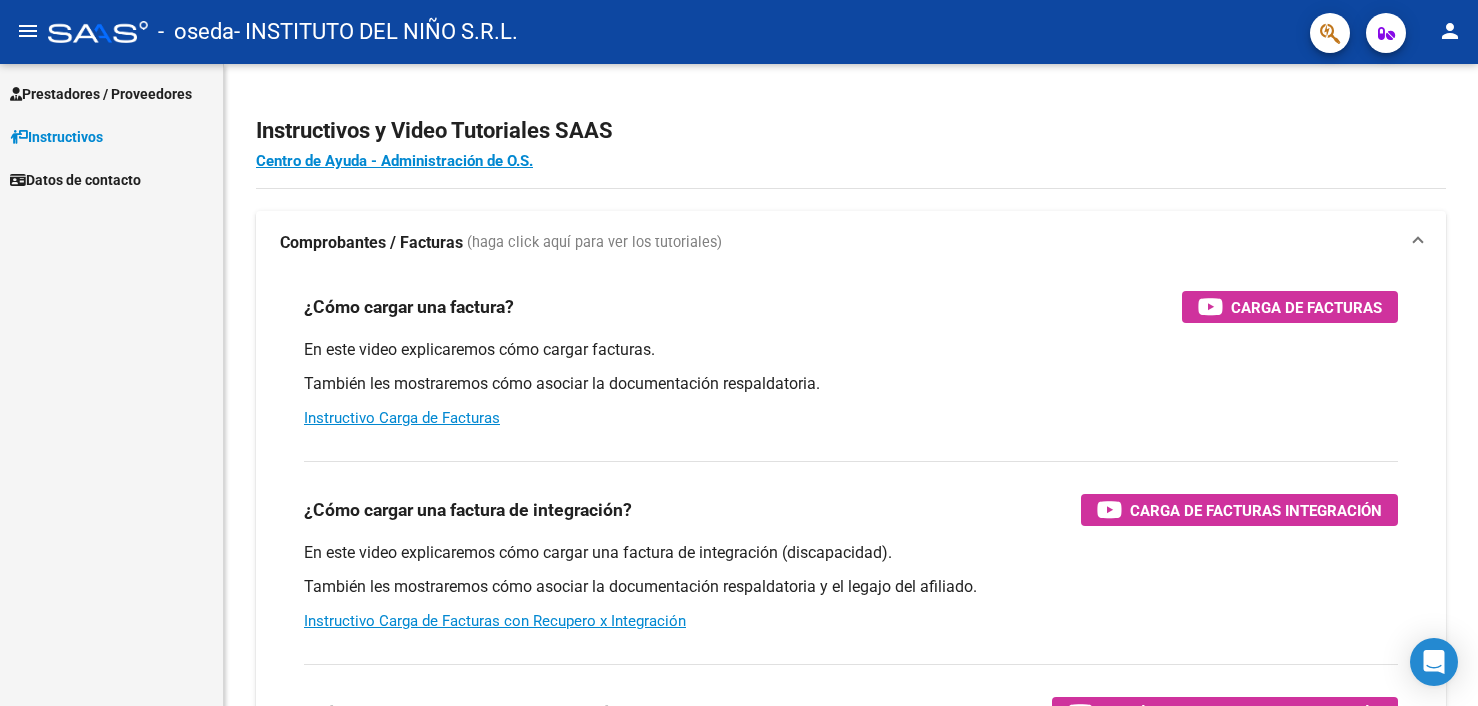 scroll, scrollTop: 0, scrollLeft: 0, axis: both 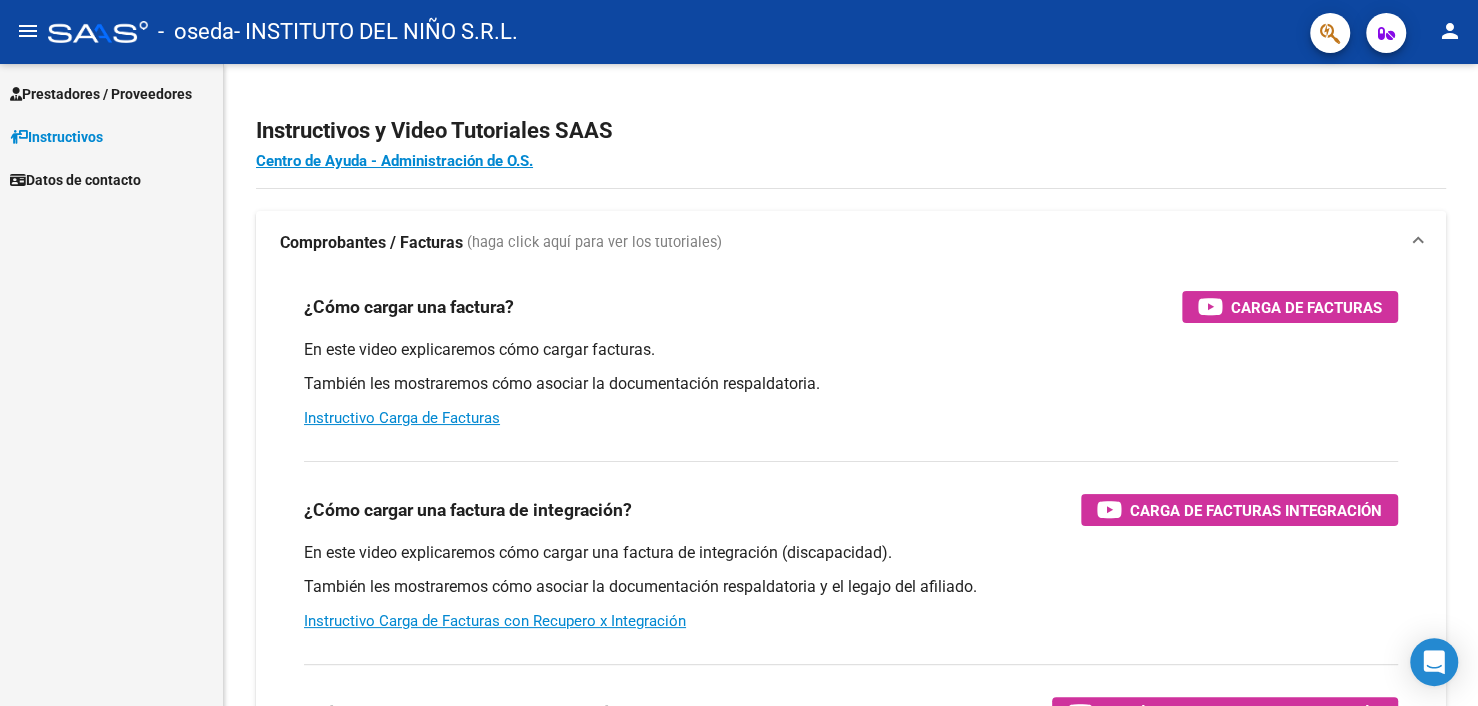 click on "Prestadores / Proveedores" at bounding box center [101, 94] 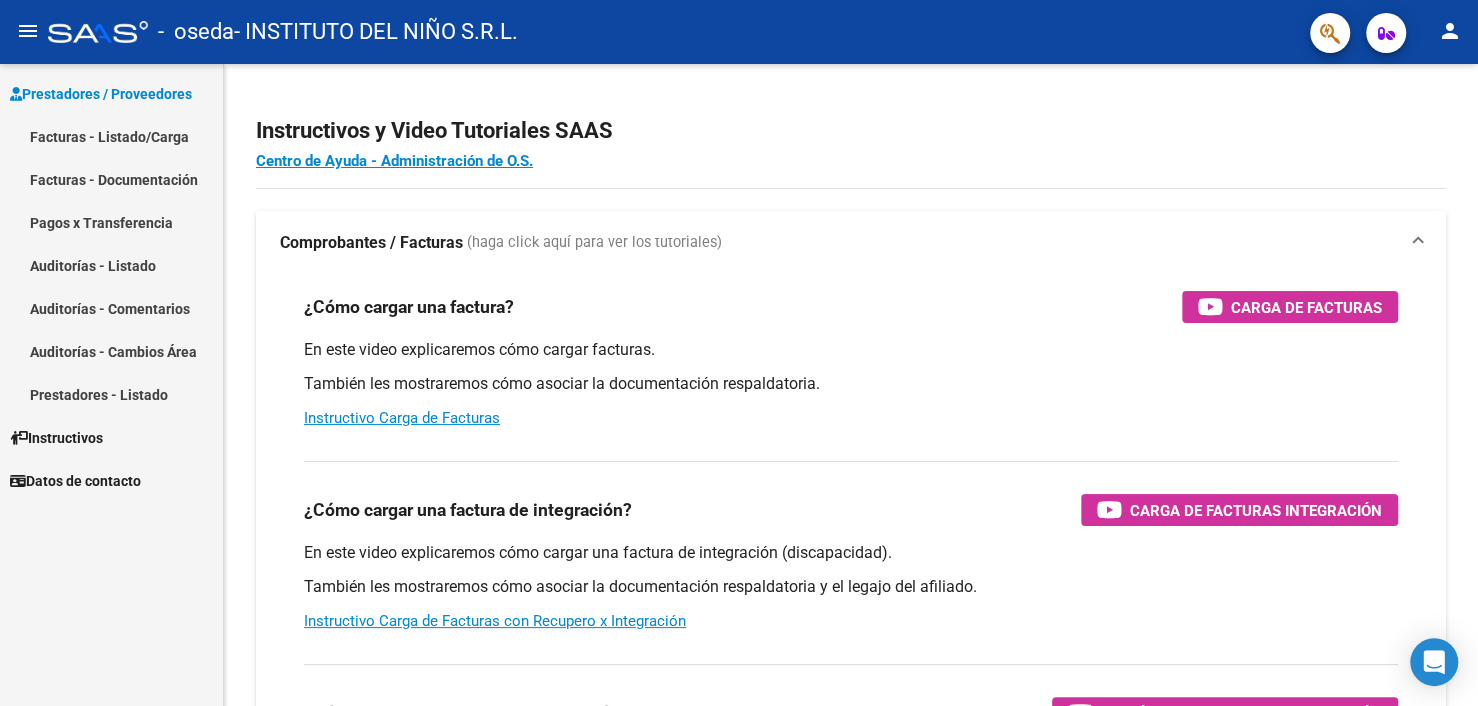 click on "Facturas - Listado/Carga" at bounding box center [111, 136] 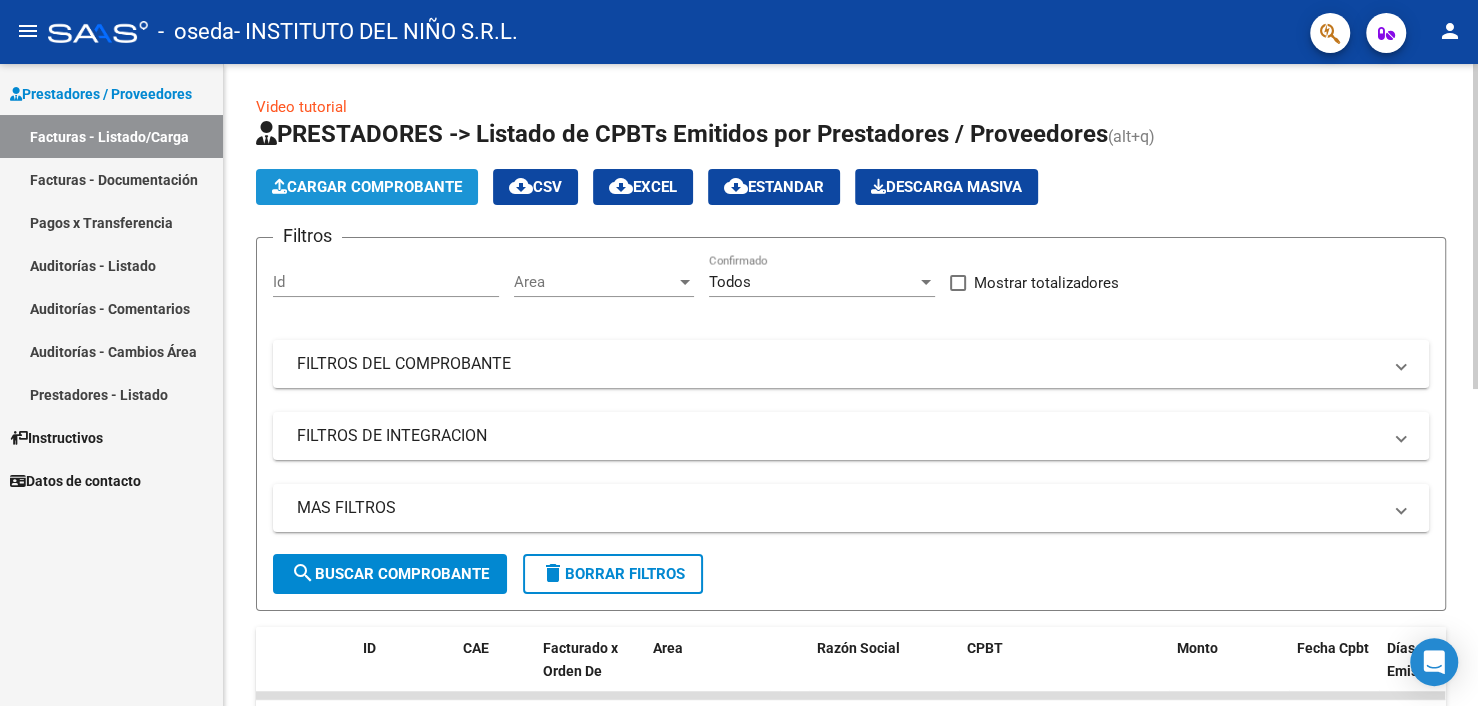 click on "Cargar Comprobante" 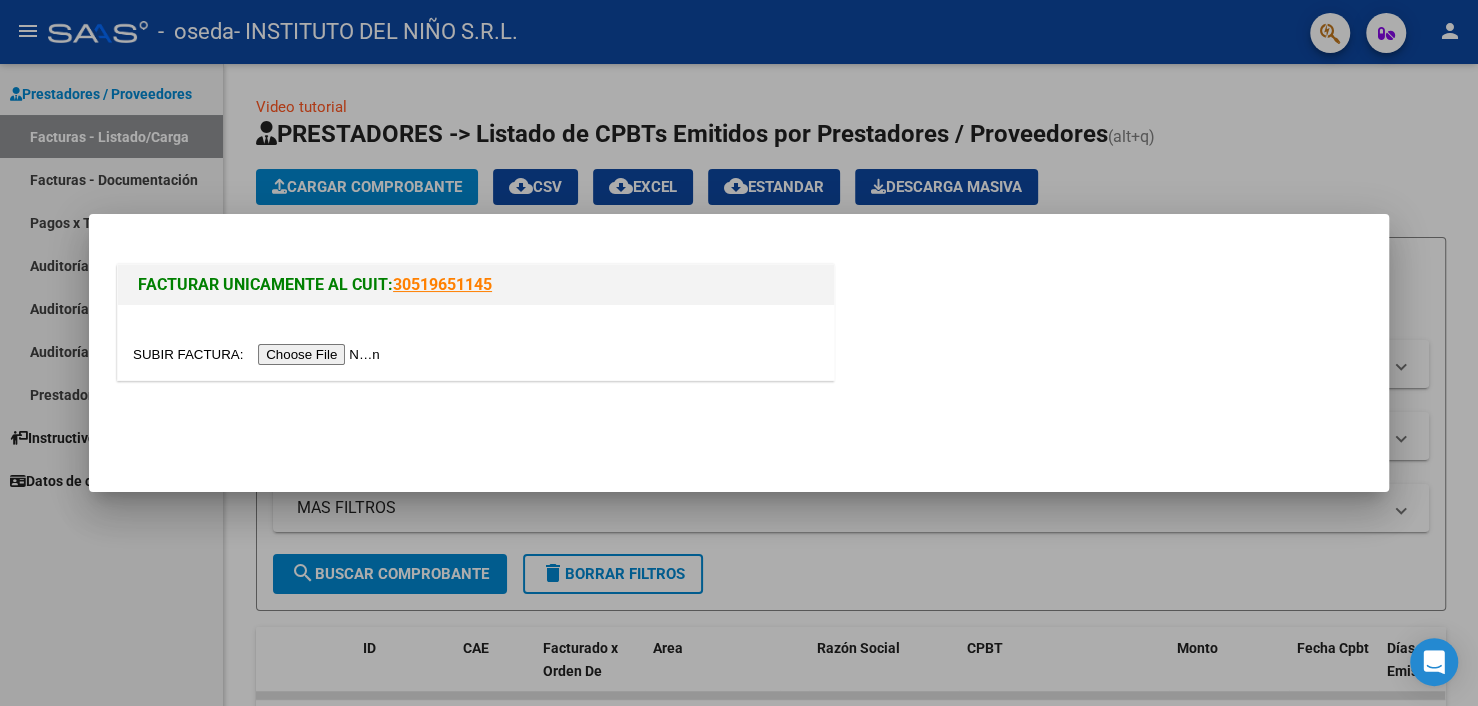 click at bounding box center [259, 354] 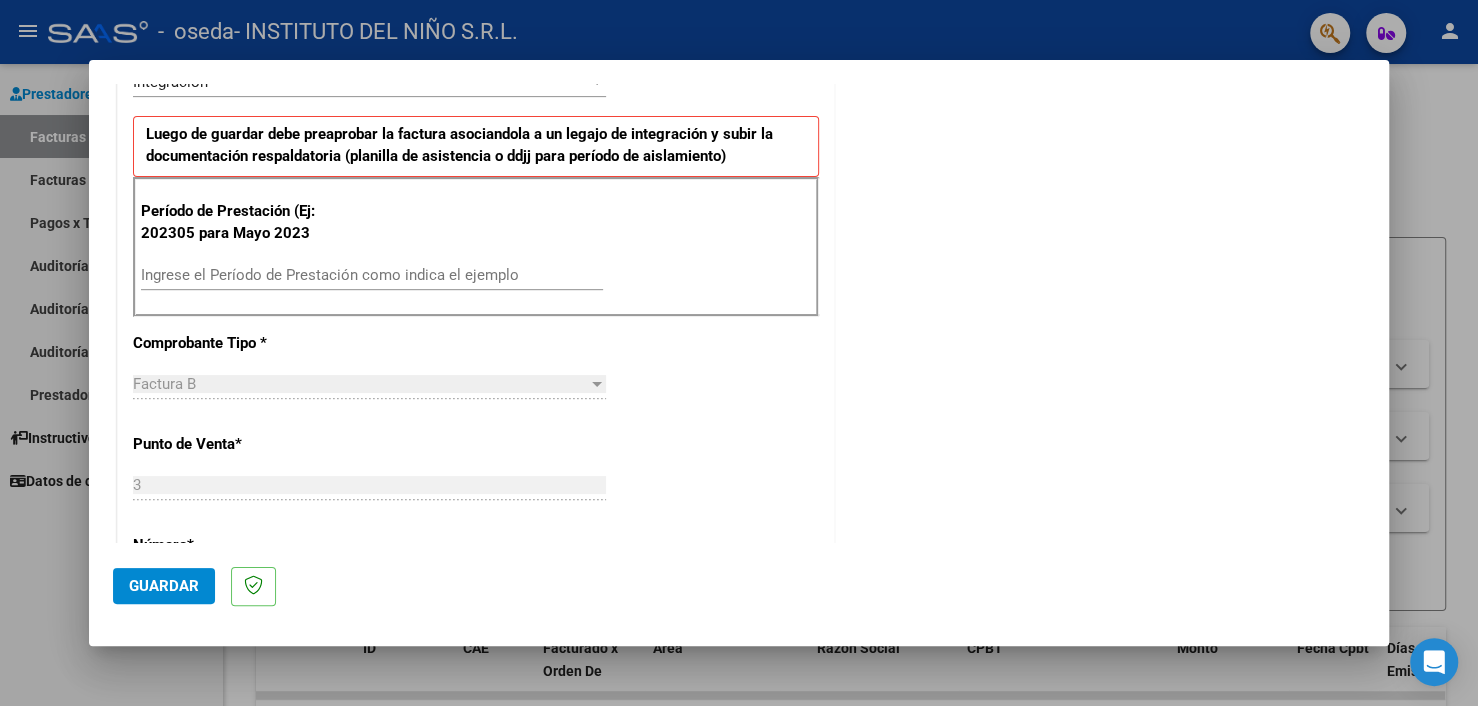scroll, scrollTop: 500, scrollLeft: 0, axis: vertical 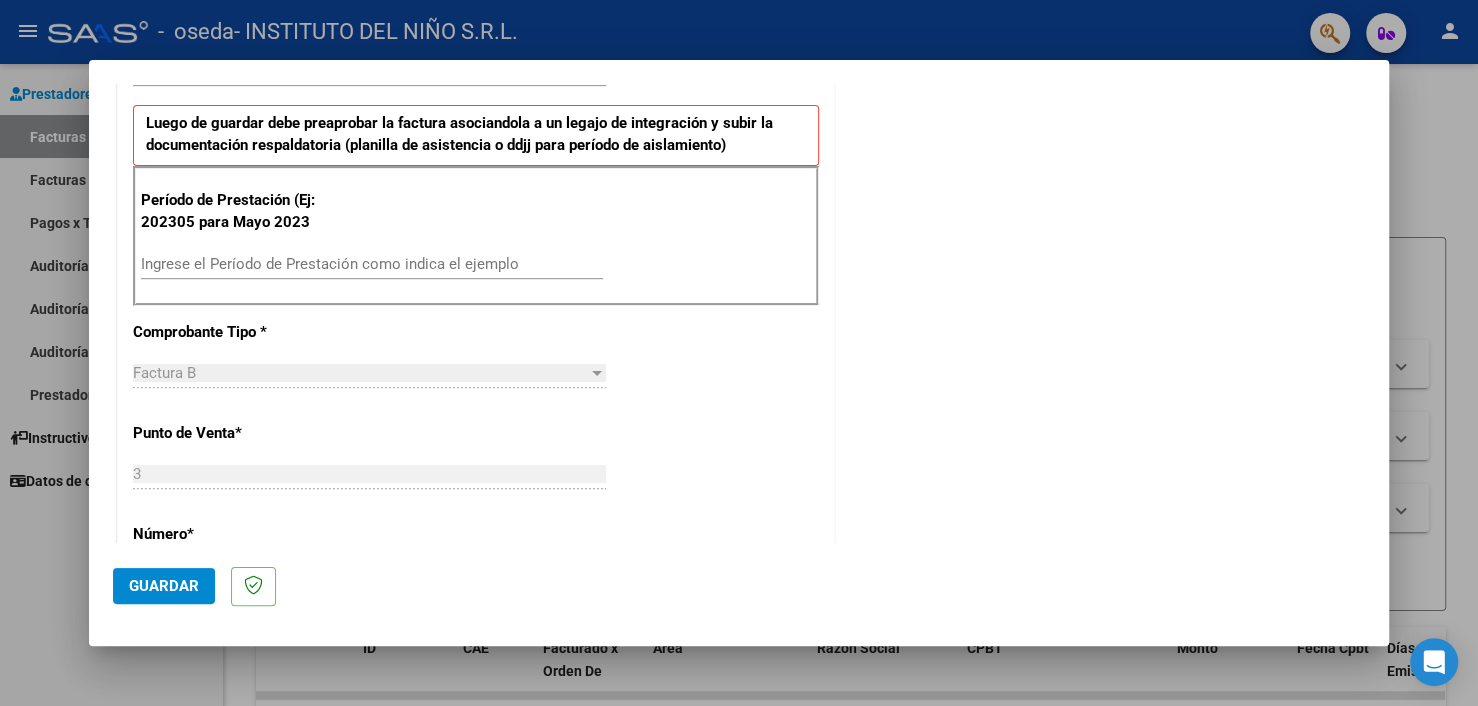 click on "Ingrese el Período de Prestación como indica el ejemplo" at bounding box center [372, 264] 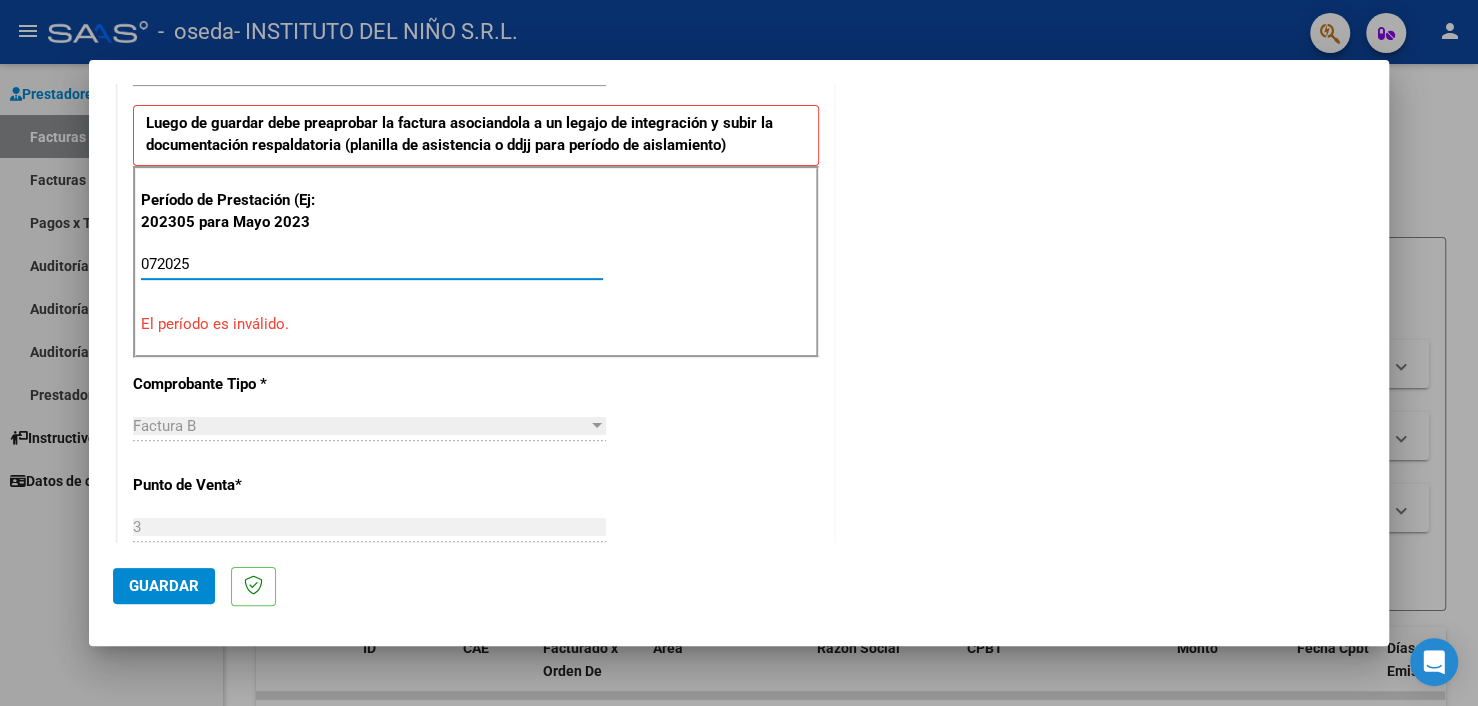 click on "CUIT * [NUMBER] Ingresar CUIT ANALISIS PRESTADOR Area destinado * Integración Seleccionar Area Luego de guardar debe preaprobar la factura asociandola a un legajo de integración y subir la documentación respaldatoria (planilla de asistencia o ddjj para período de aislamiento) Período de Prestación (Ej: 202305 para Mayo 2023 072025 Ingrese el Período de Prestación como indica el ejemplo El período es inválido. Comprobante Tipo * Factura B Seleccionar Tipo Punto de Venta * 3 Ingresar el Nro. Número * 24040 Ingresar el Nro. Monto * $ 692.258,56 Ingresar el monto Fecha del Cpbt. * 2025-08-05 Ingresar la fecha CAE / CAEA (no ingrese CAI) 75313044931301 Ingresar el CAE o CAEA (no ingrese CAI) Fecha de Vencimiento Ingresar la fecha Ref. Externa Ingresar la ref. N° Liquidación Ingresar el N° Liquidación" at bounding box center (476, 595) 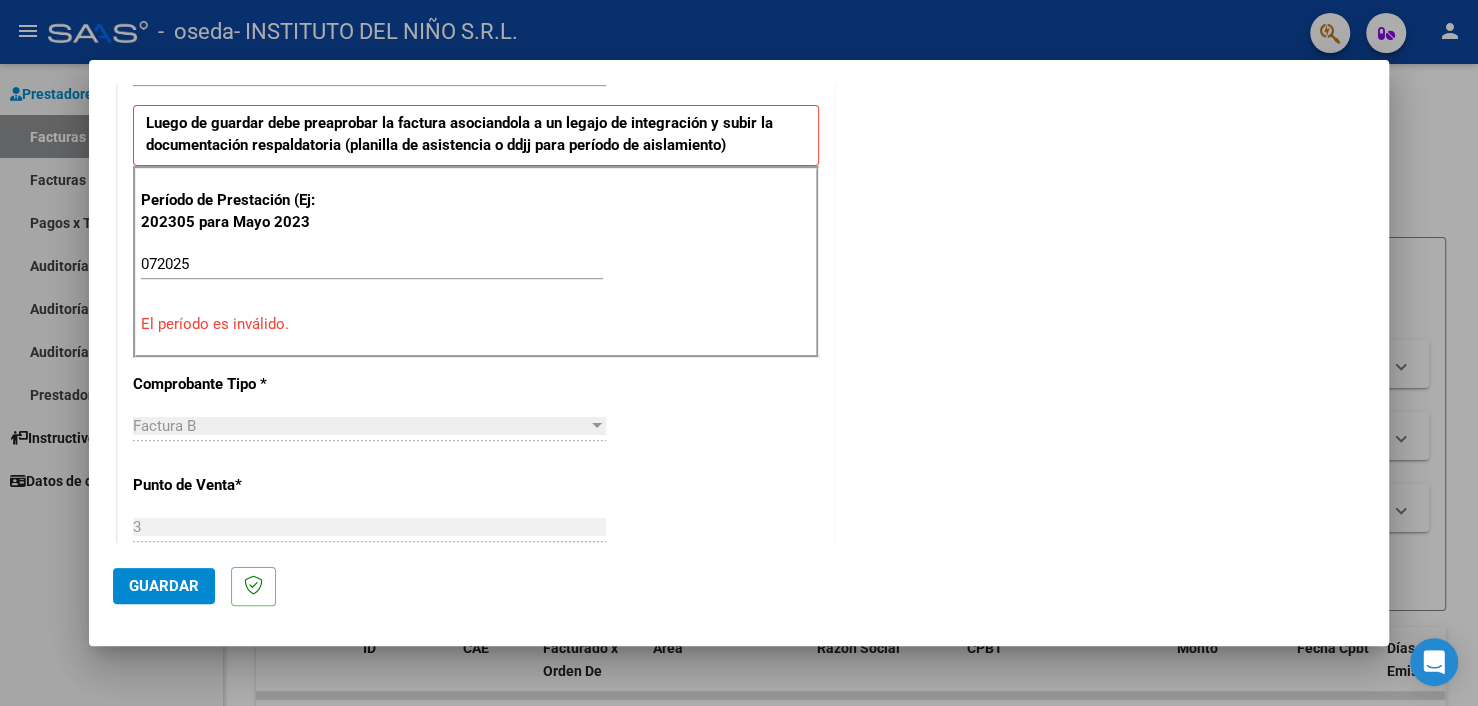 click on "[NUMBER] Ingrese el Período de Prestación como indica el ejemplo" at bounding box center (372, 273) 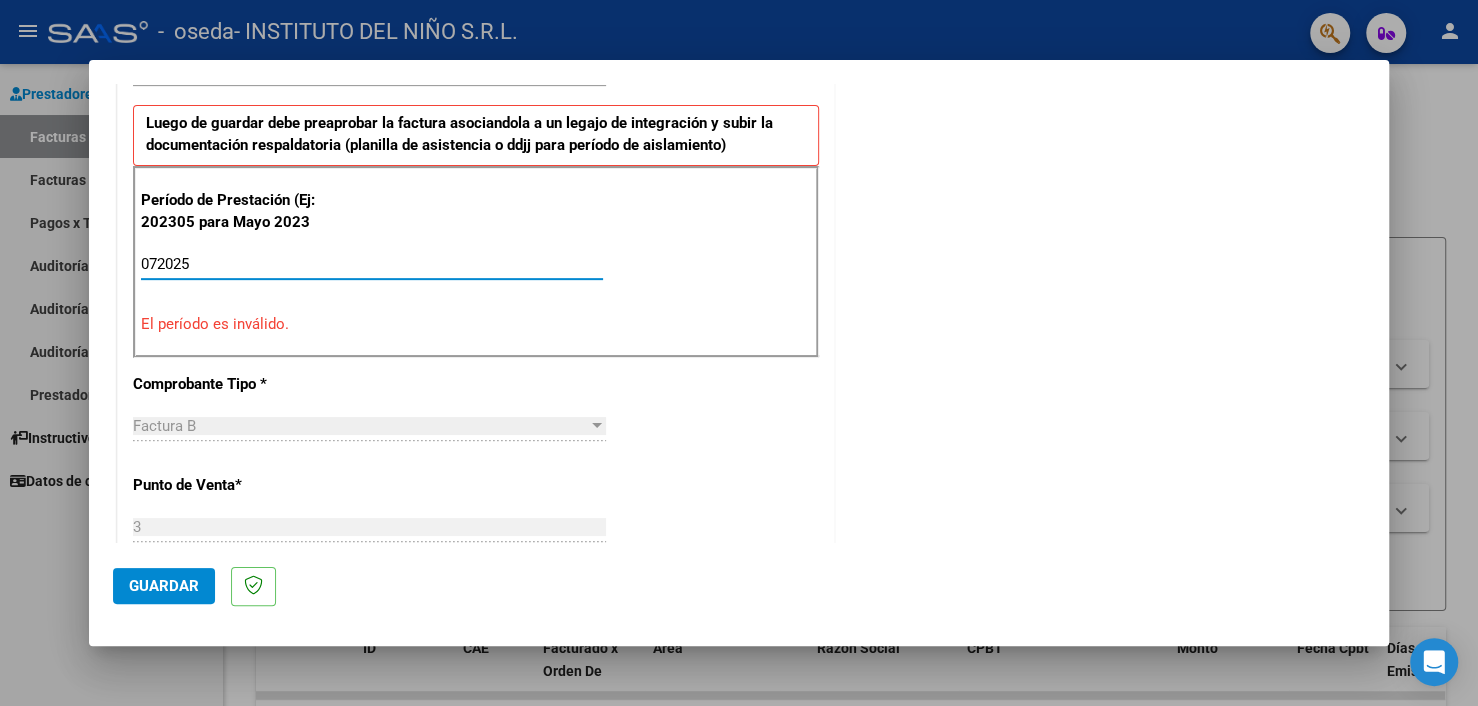 click on "072025" at bounding box center (372, 264) 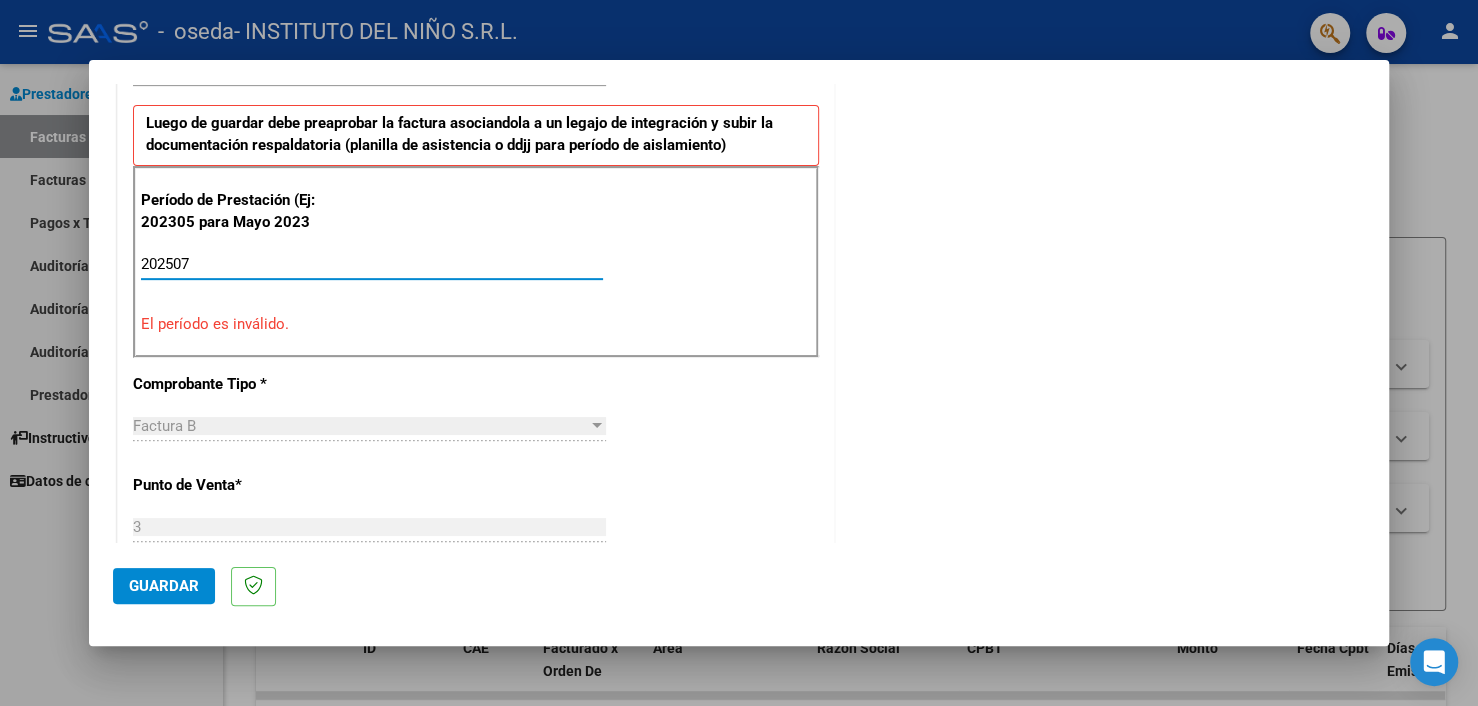 type on "202507" 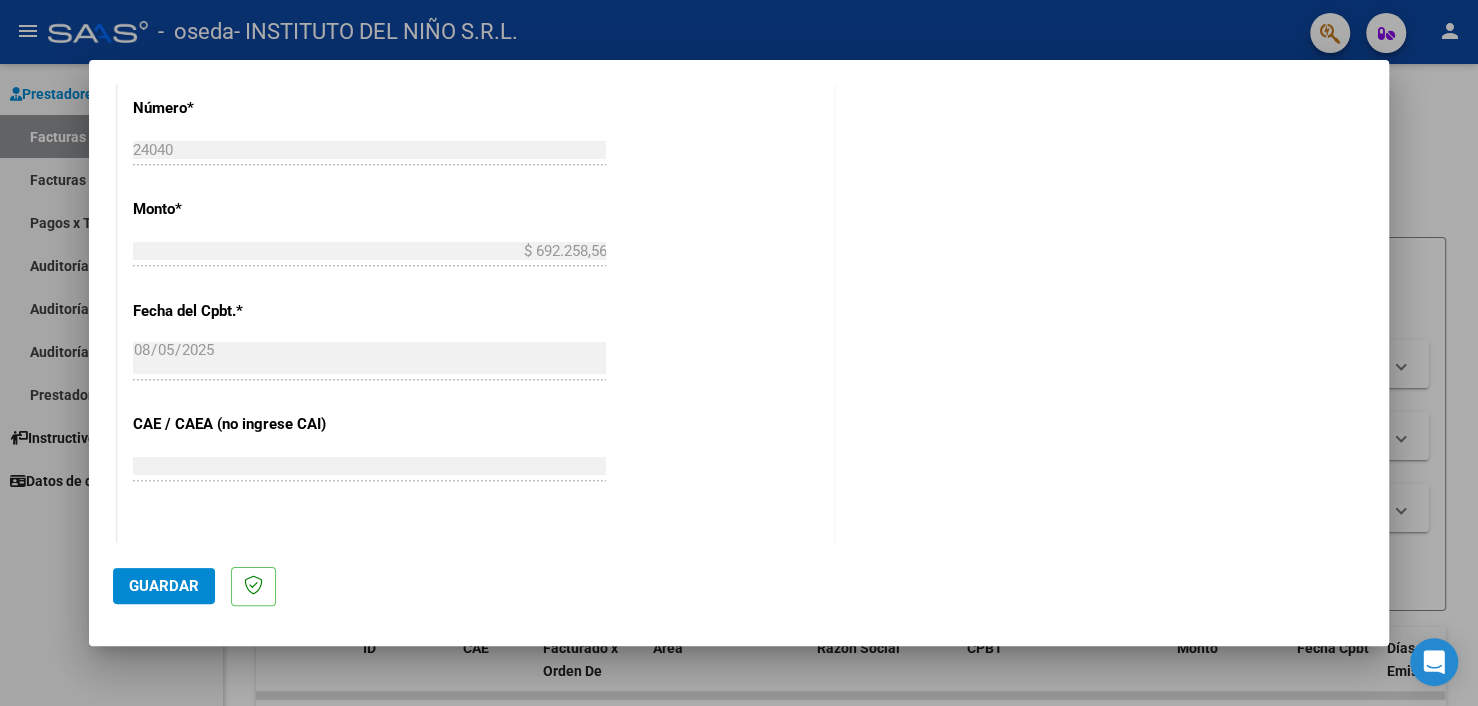 scroll, scrollTop: 1026, scrollLeft: 0, axis: vertical 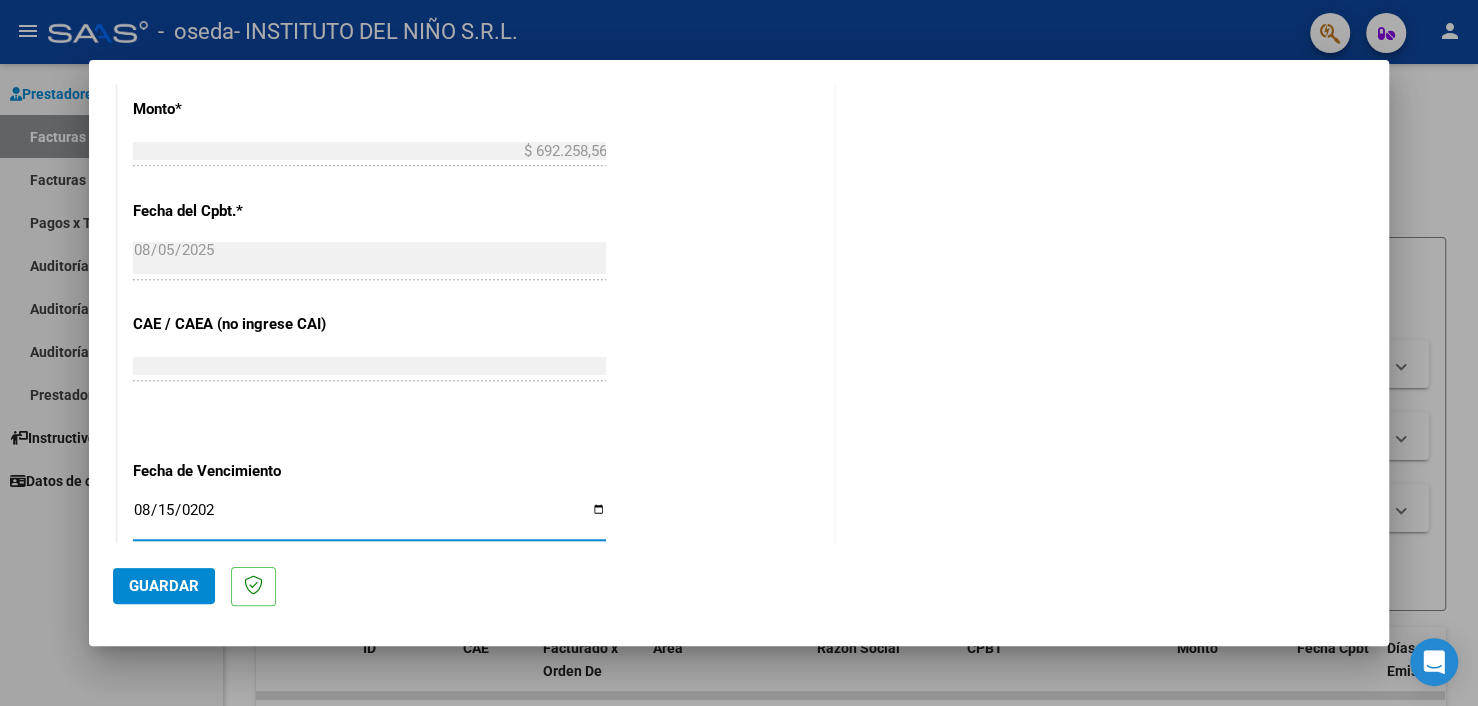type on "2025-08-15" 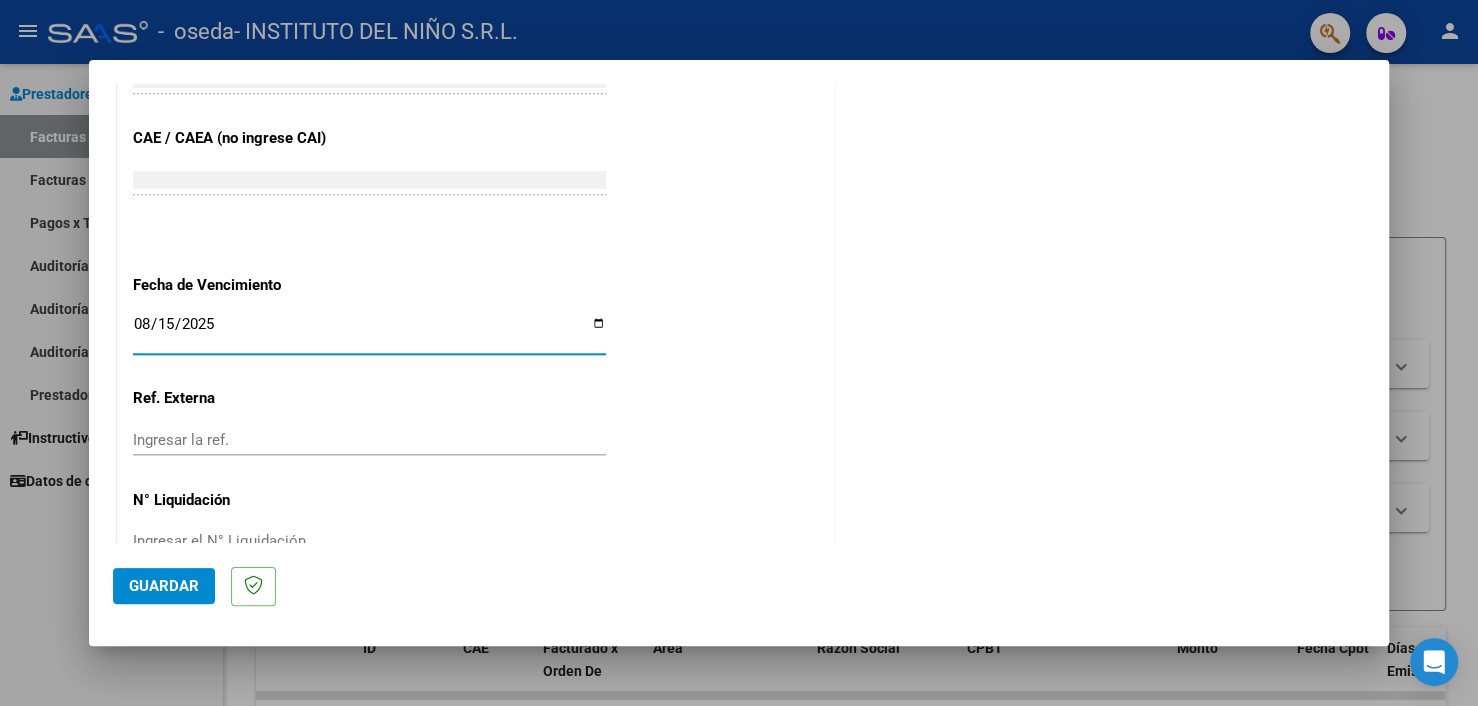 scroll, scrollTop: 1260, scrollLeft: 0, axis: vertical 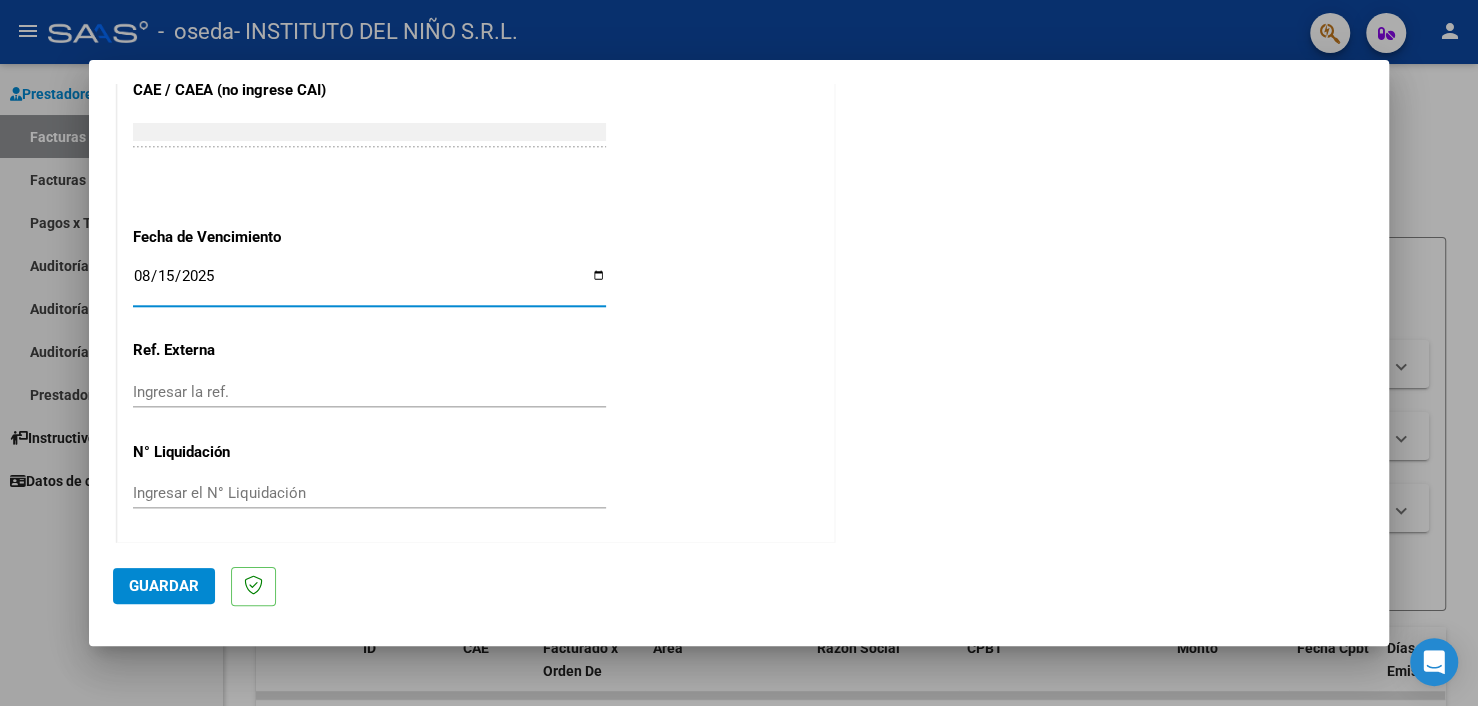 click on "Guardar" 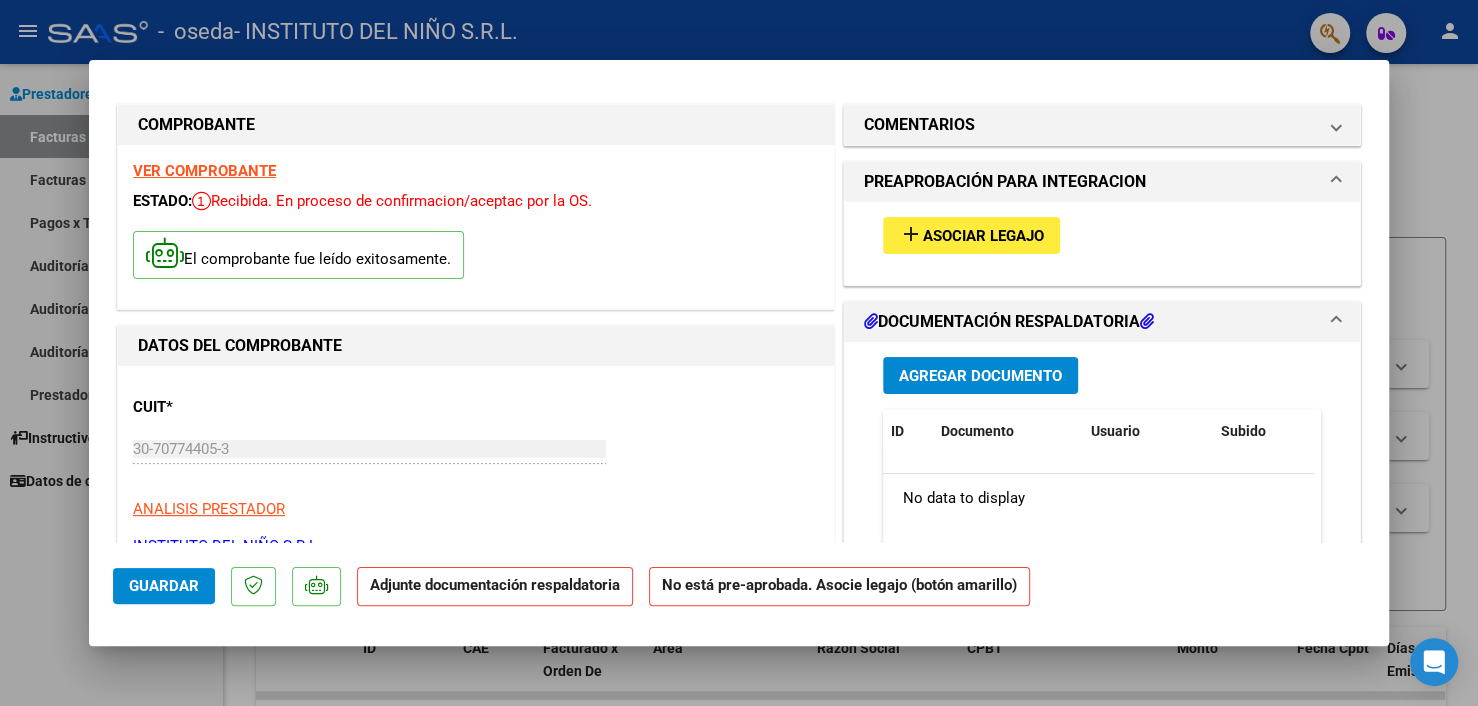 scroll, scrollTop: 0, scrollLeft: 0, axis: both 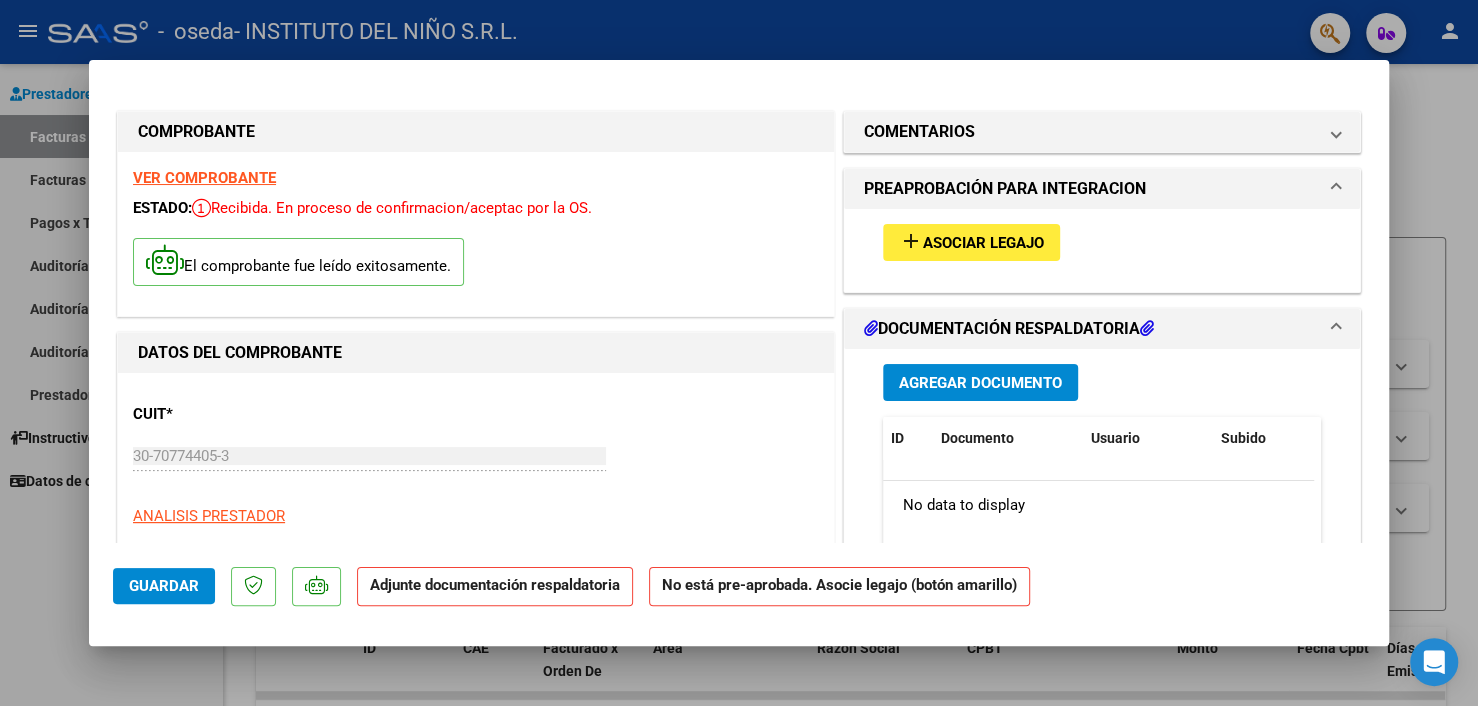 click on "Asociar Legajo" at bounding box center (983, 243) 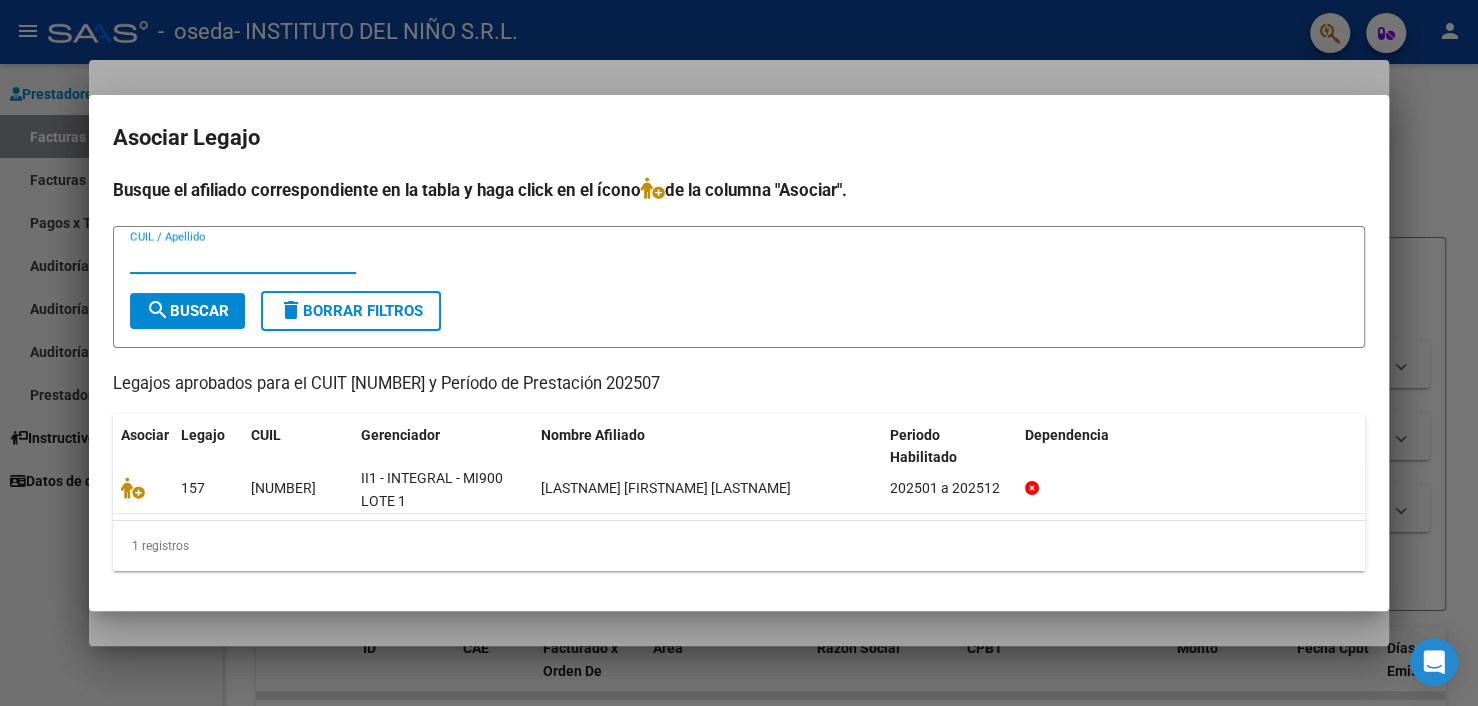 click on "CUIL / Apellido" at bounding box center (243, 258) 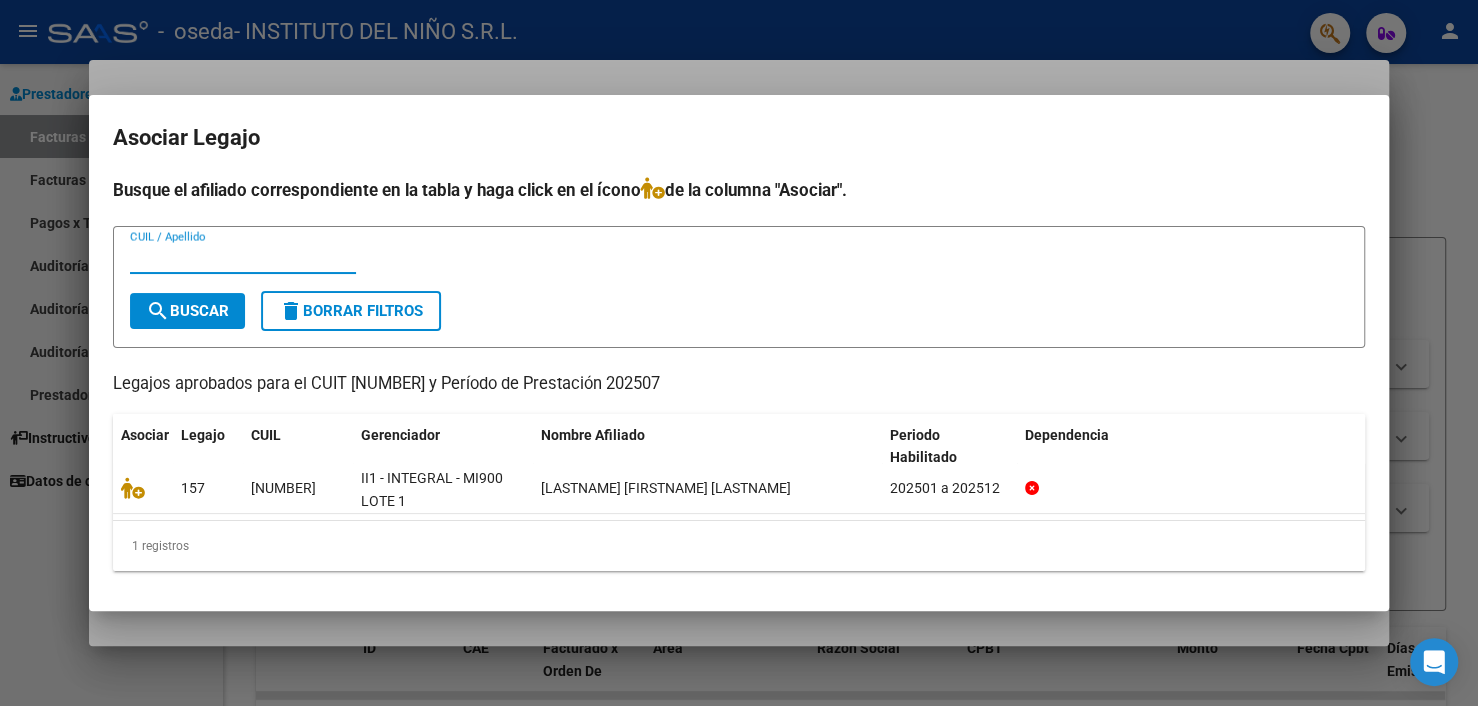 click on "search  Buscar" at bounding box center (187, 311) 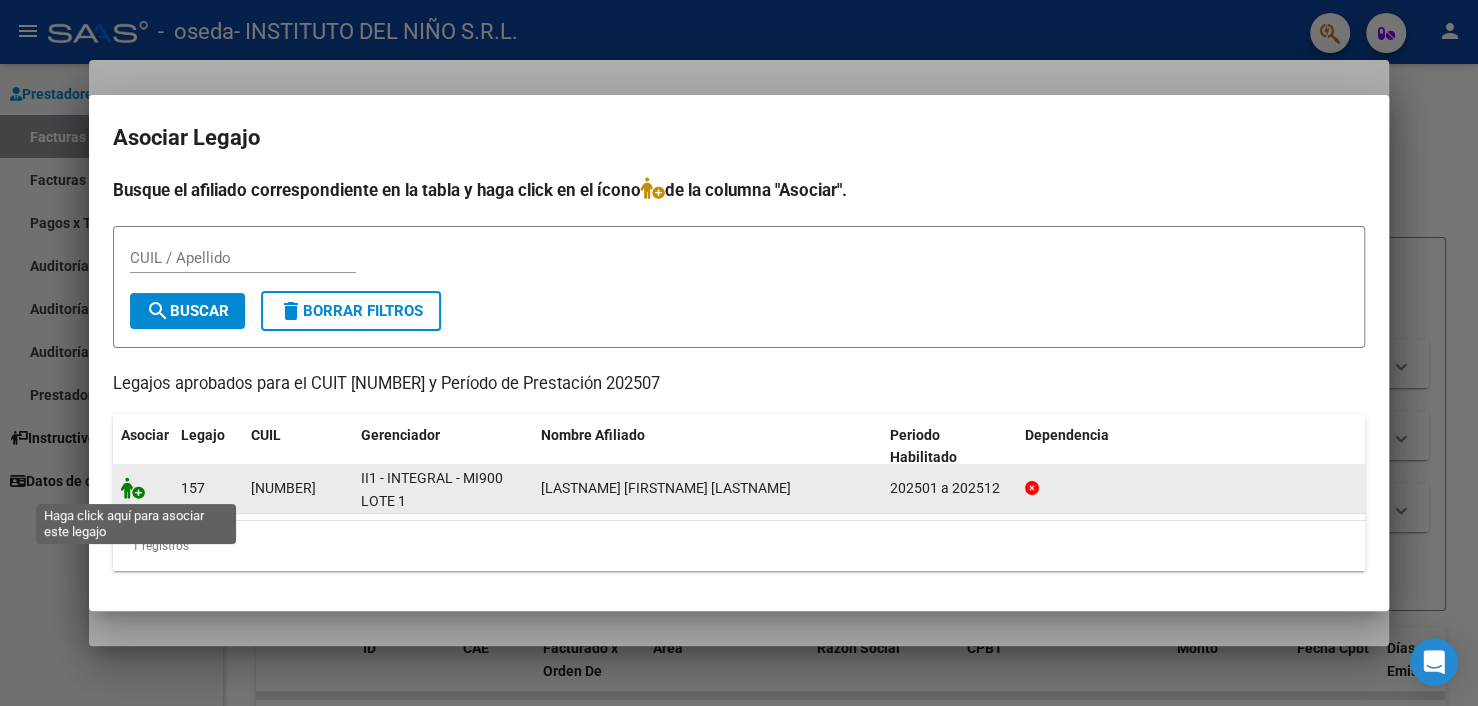 click 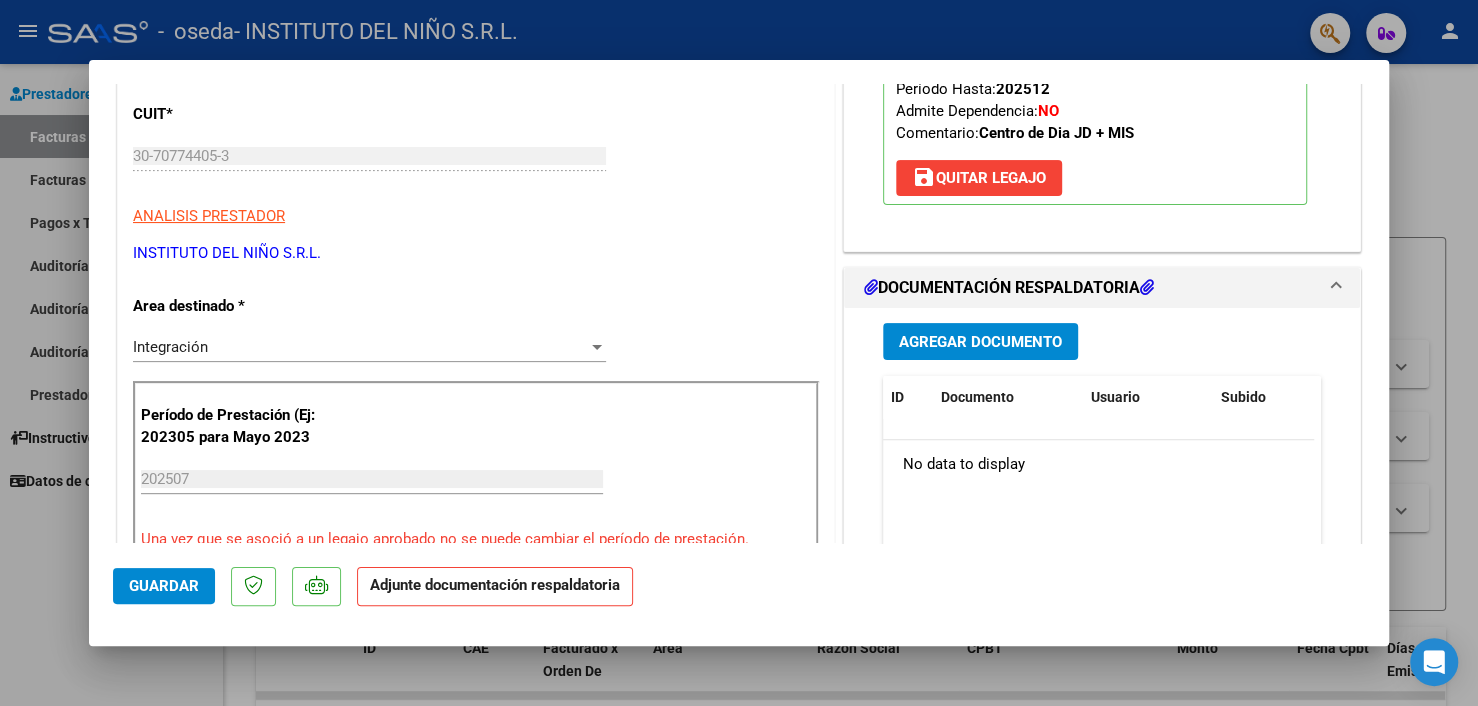 scroll, scrollTop: 400, scrollLeft: 0, axis: vertical 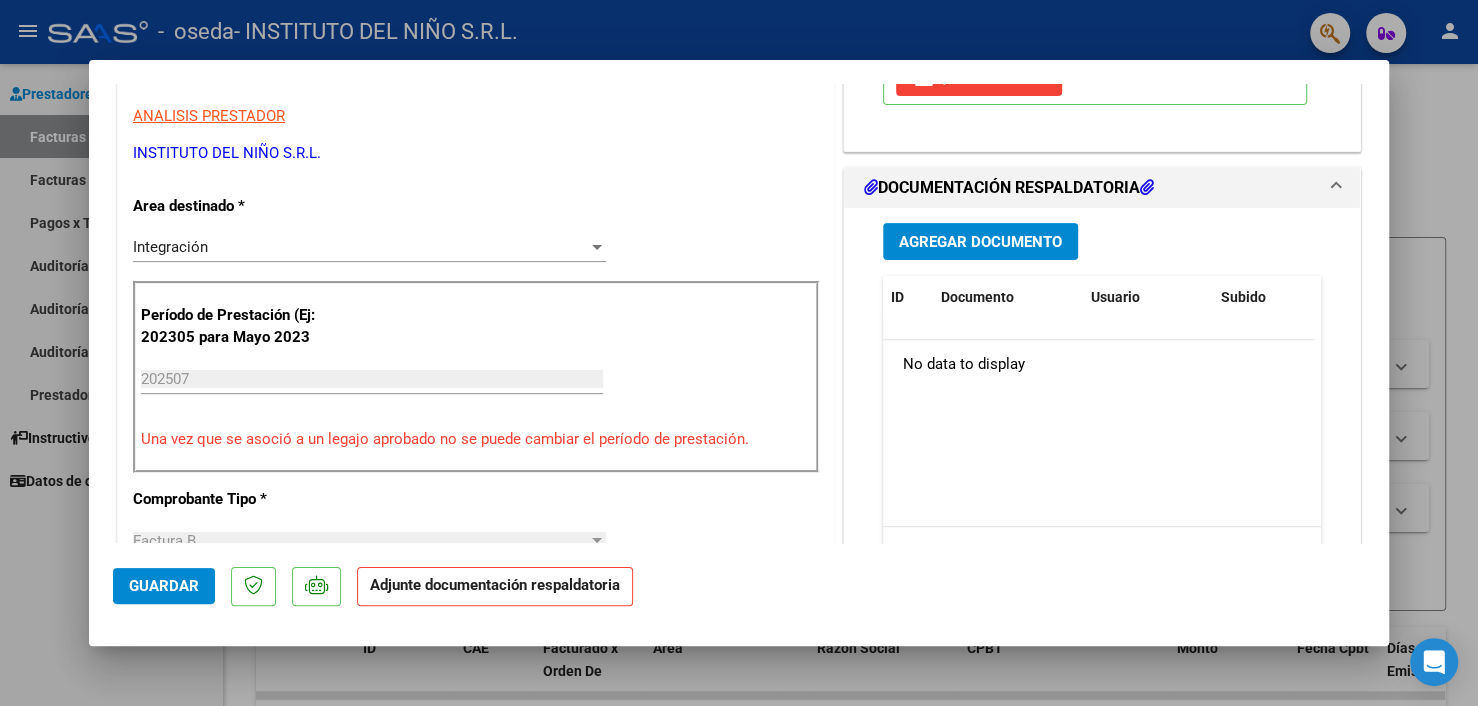 click on "Agregar Documento" at bounding box center [980, 242] 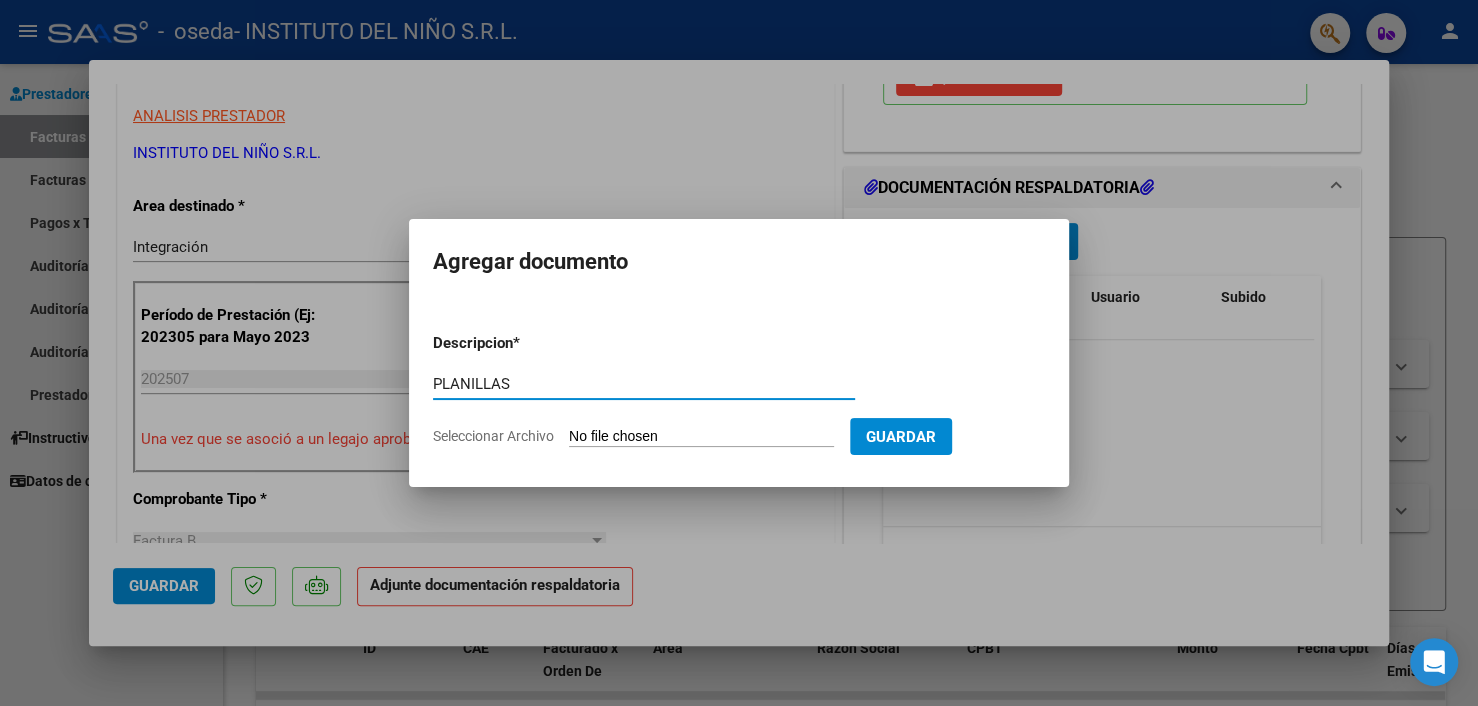 type on "PLANILLAS" 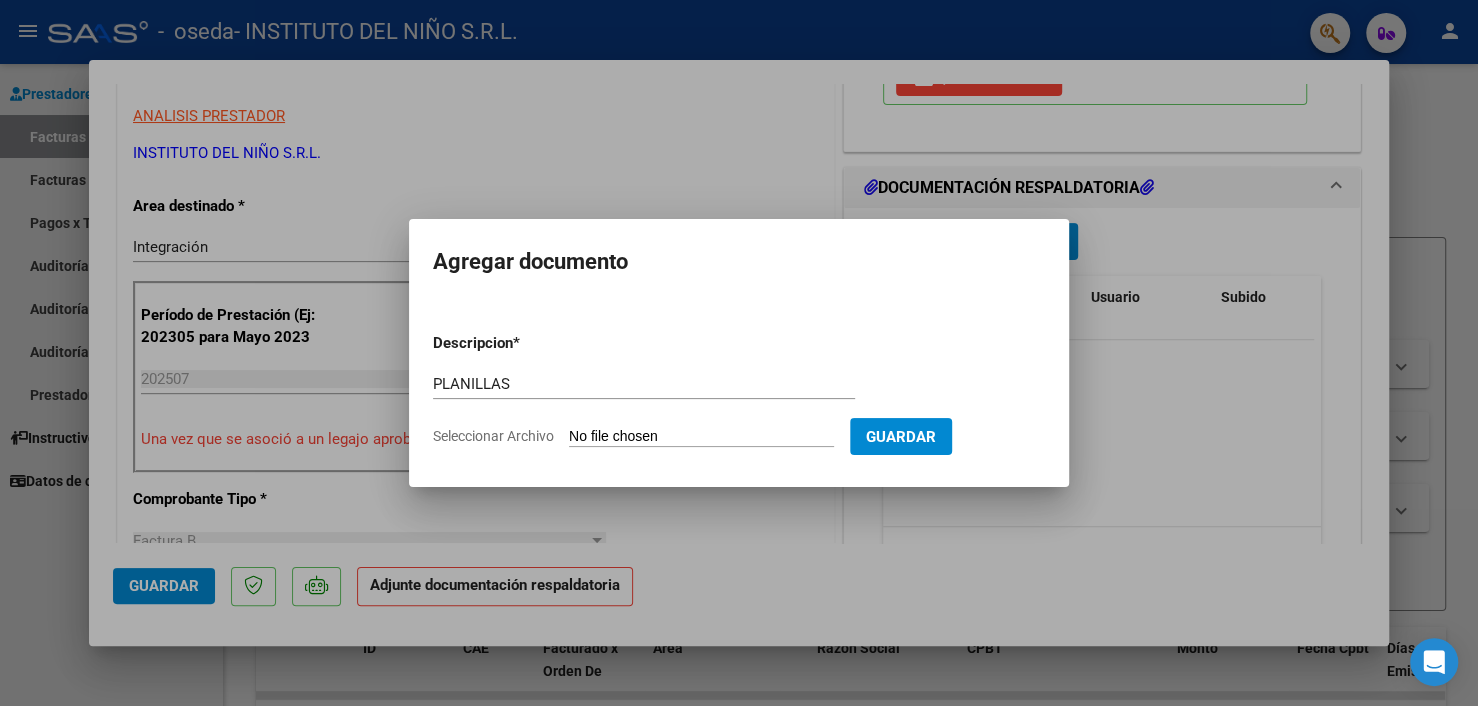 type on "C:\fakepath\JULIO.pdf" 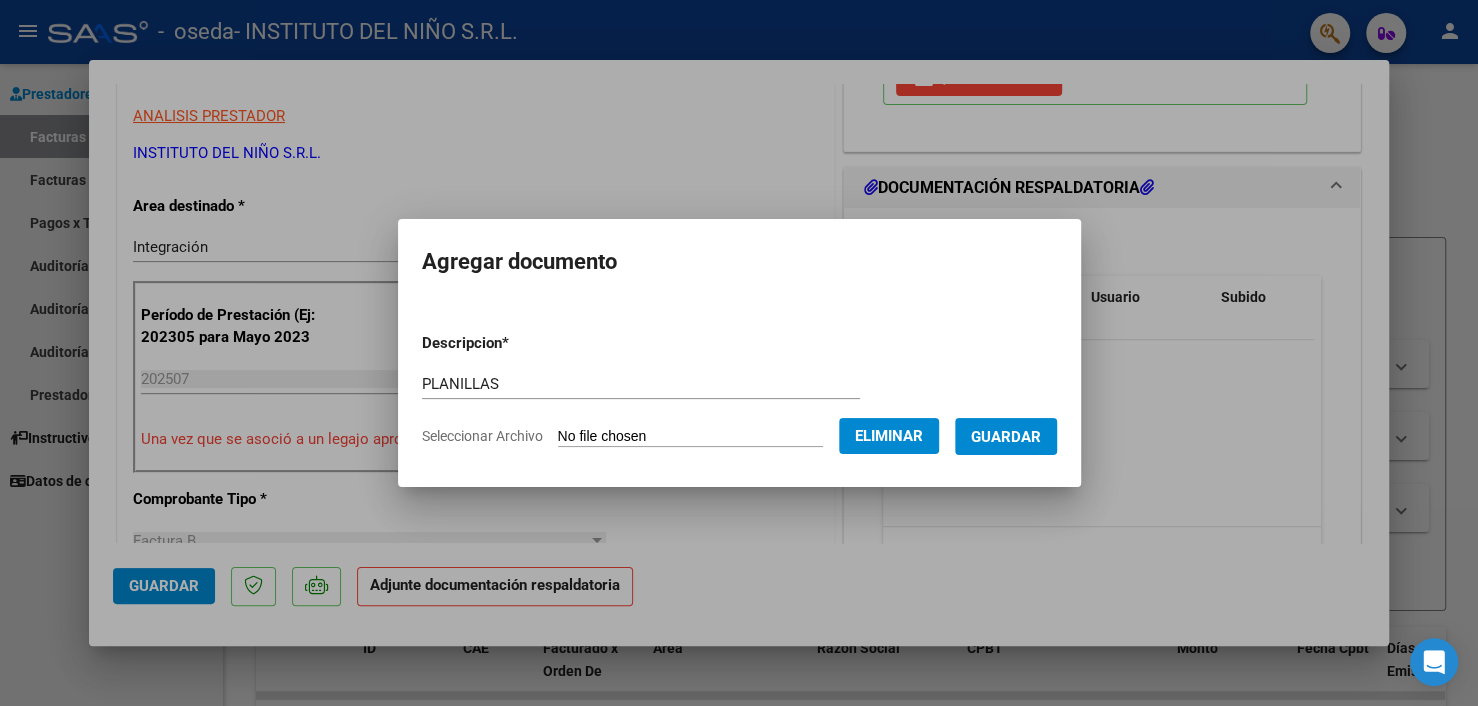 click on "Guardar" at bounding box center [1006, 436] 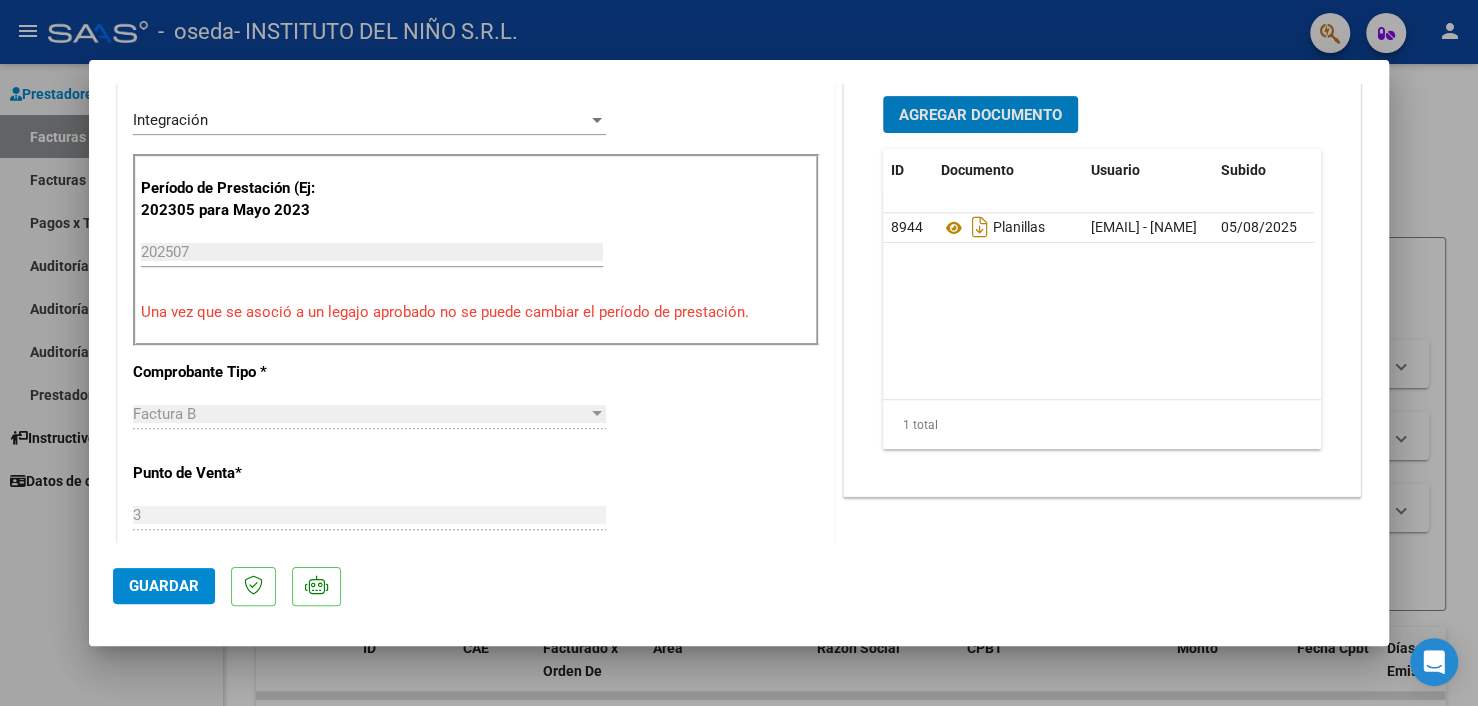 scroll, scrollTop: 27, scrollLeft: 0, axis: vertical 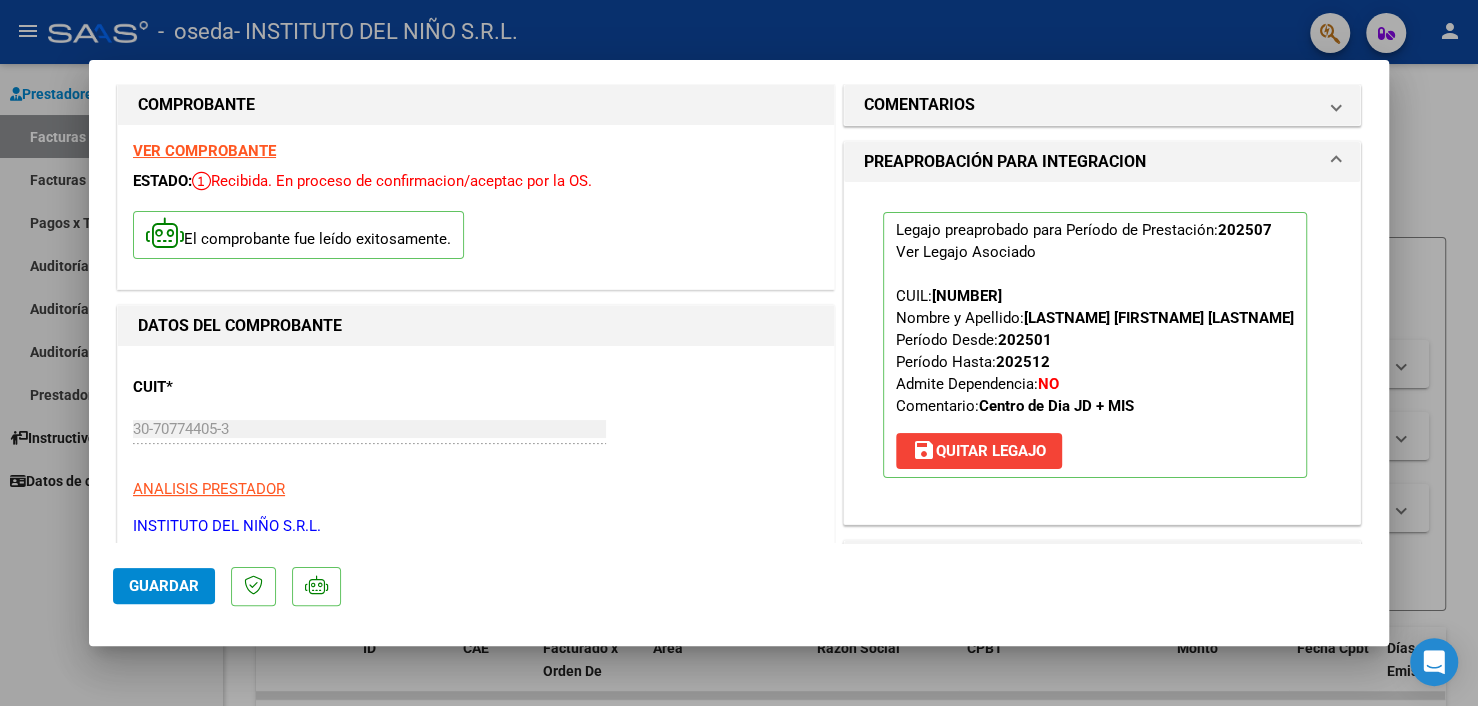 click on "Guardar" 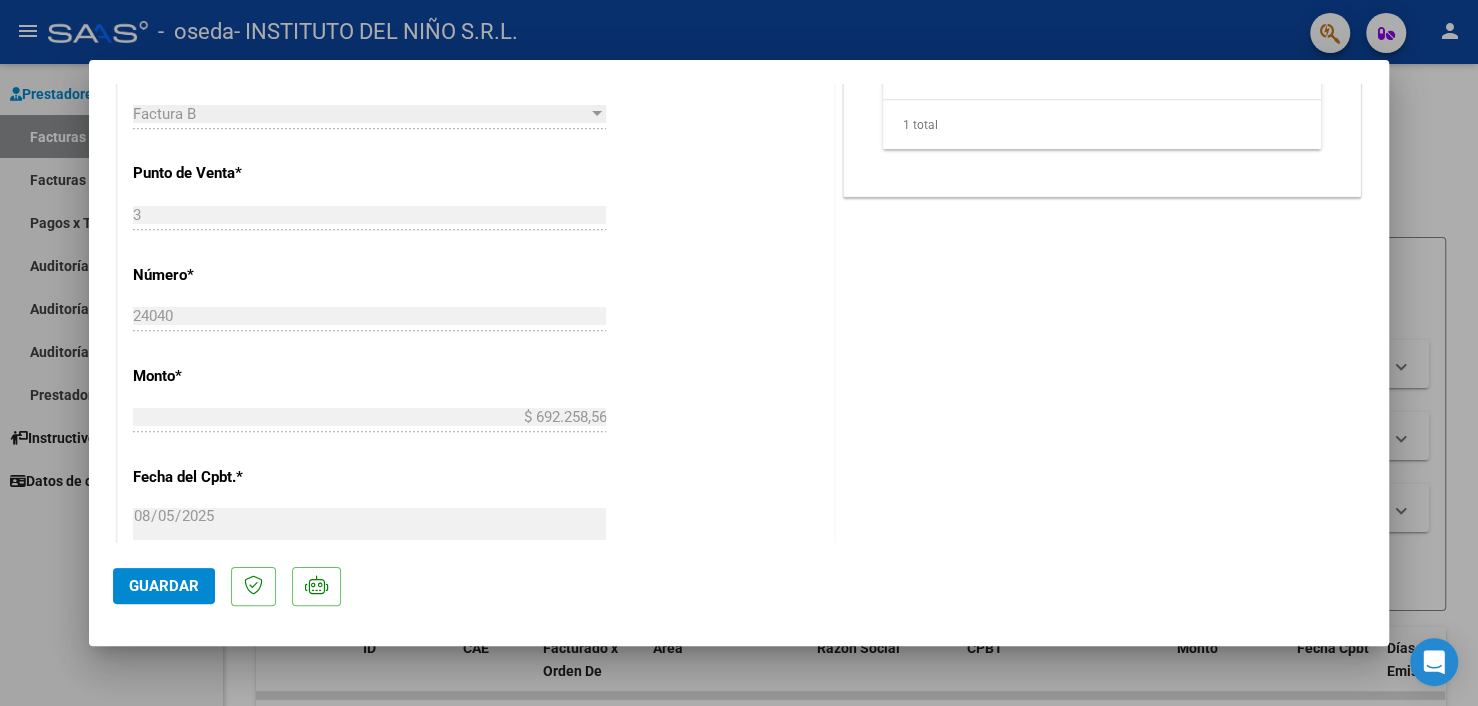 scroll, scrollTop: 1327, scrollLeft: 0, axis: vertical 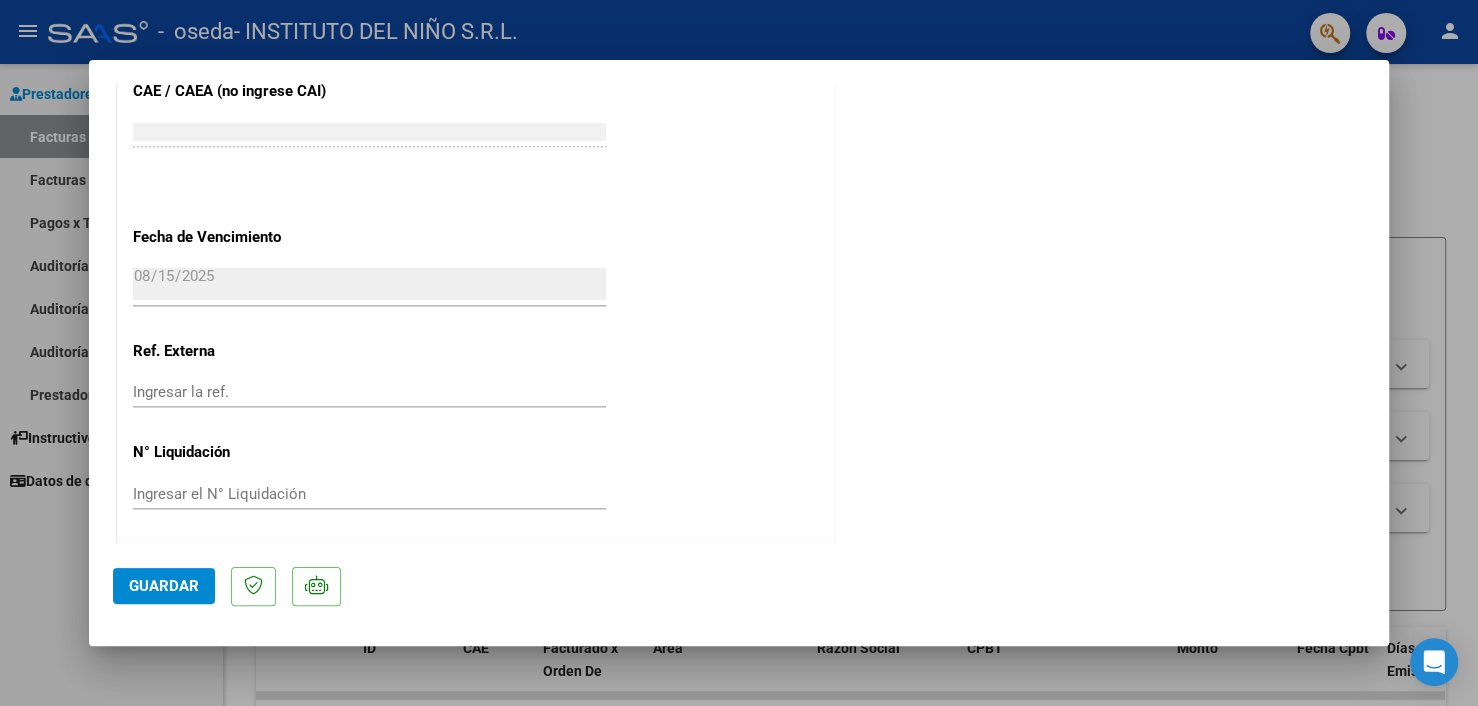 type 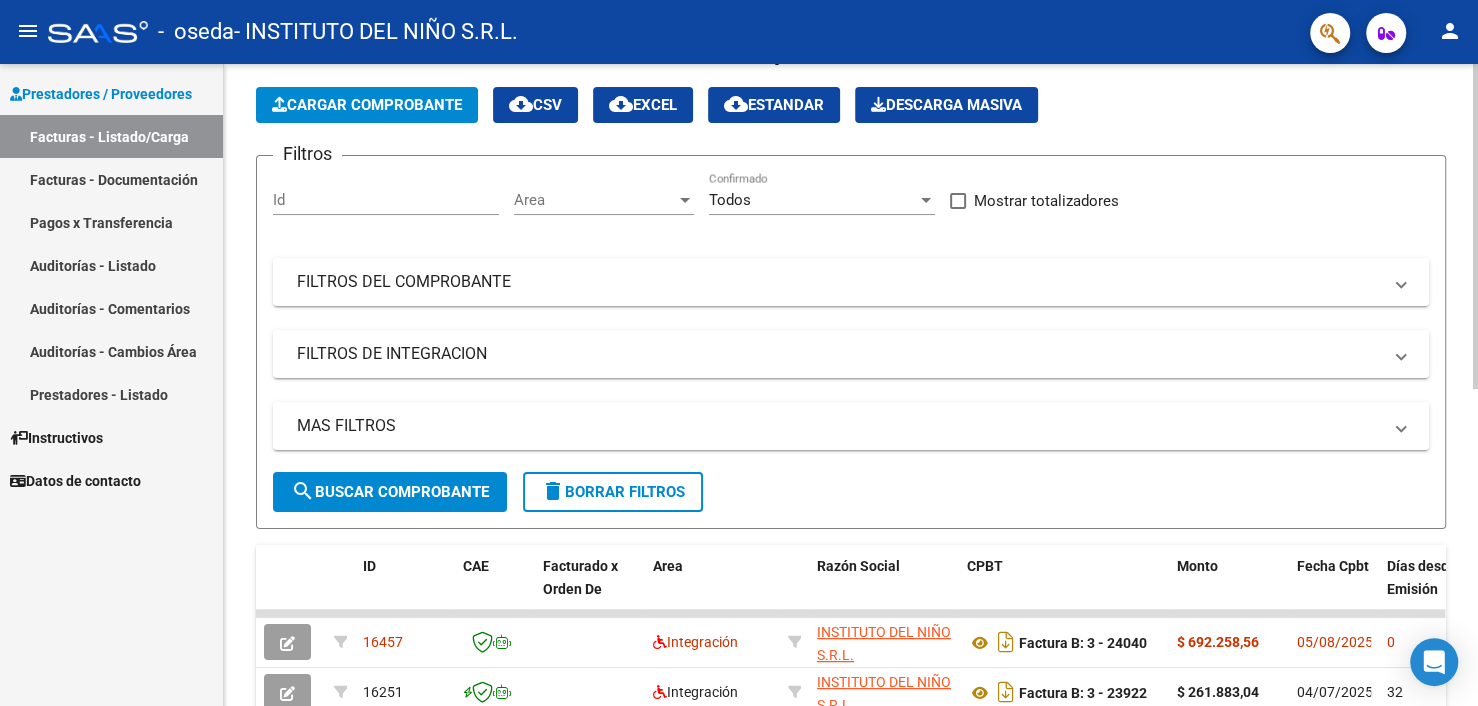 scroll, scrollTop: 0, scrollLeft: 0, axis: both 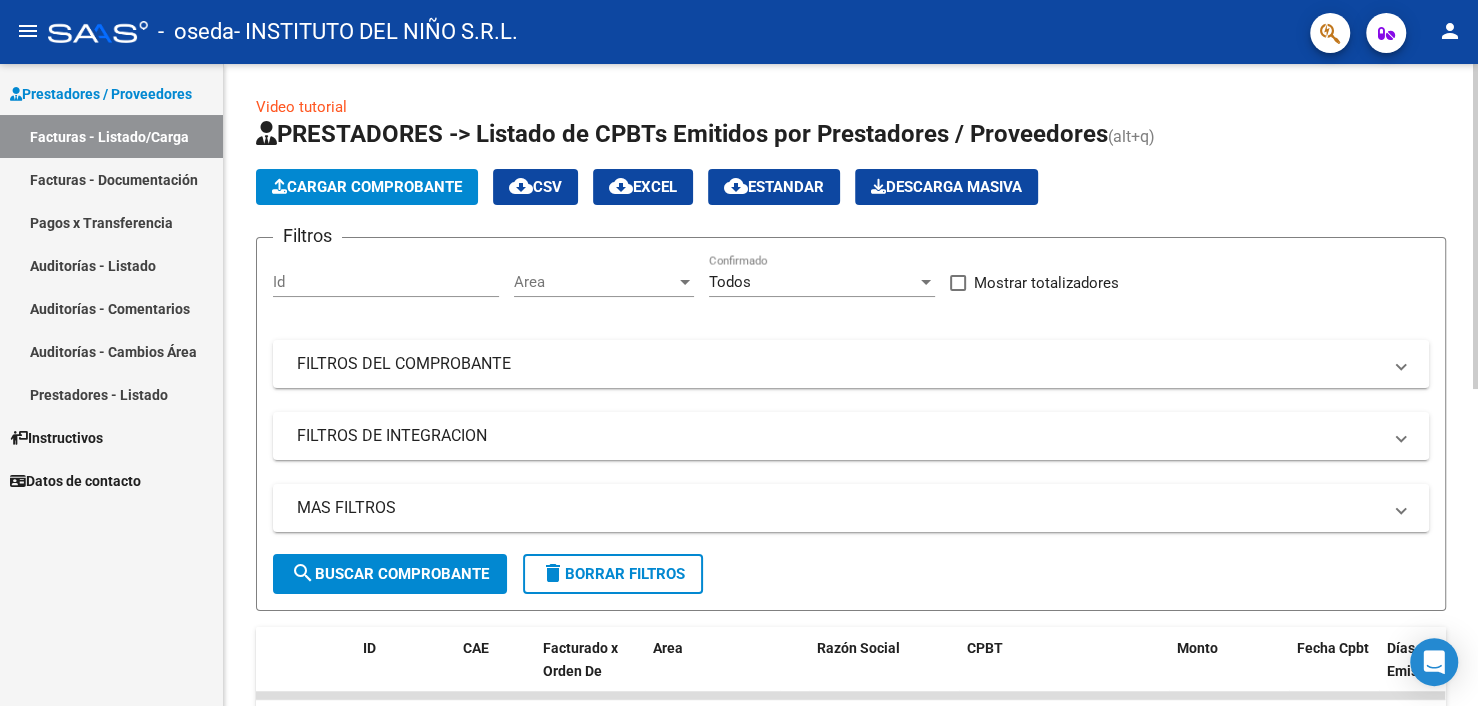 click on "Cargar Comprobante" 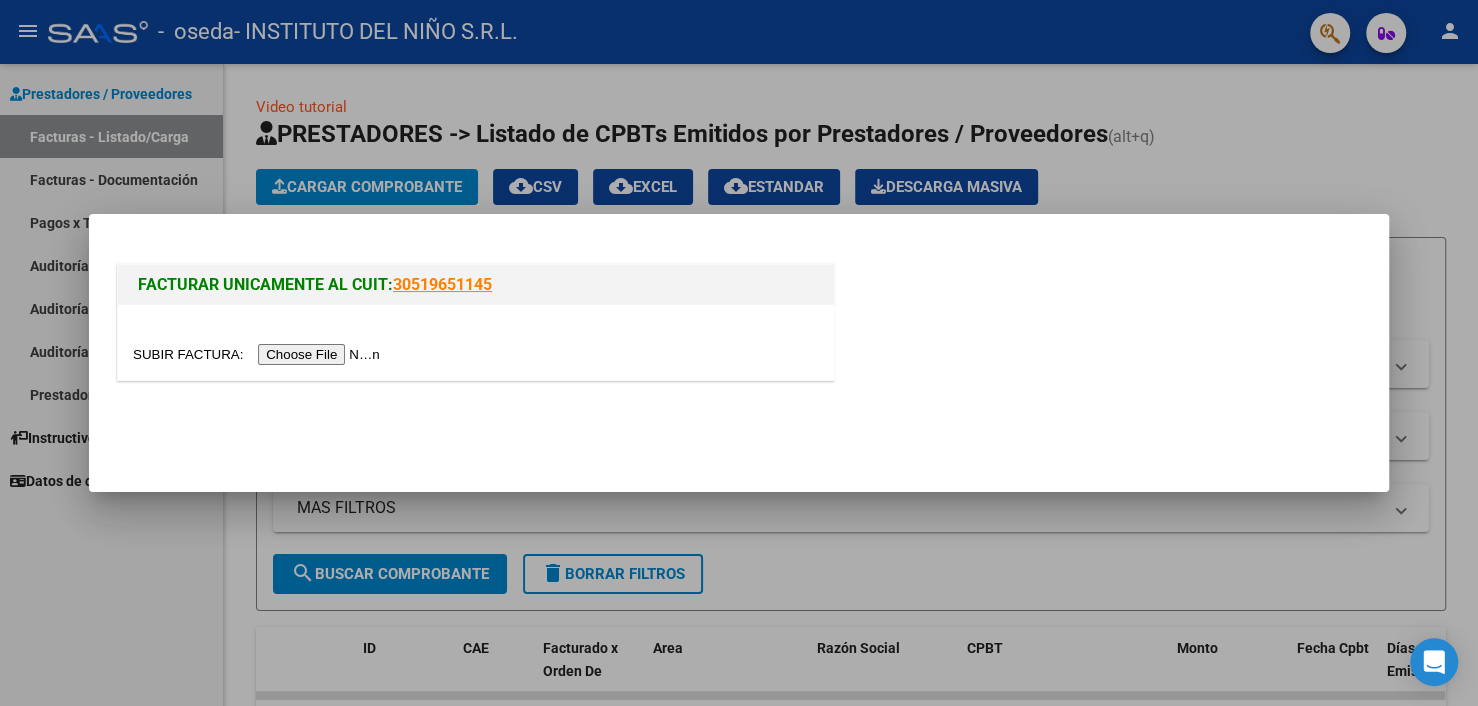click at bounding box center (259, 354) 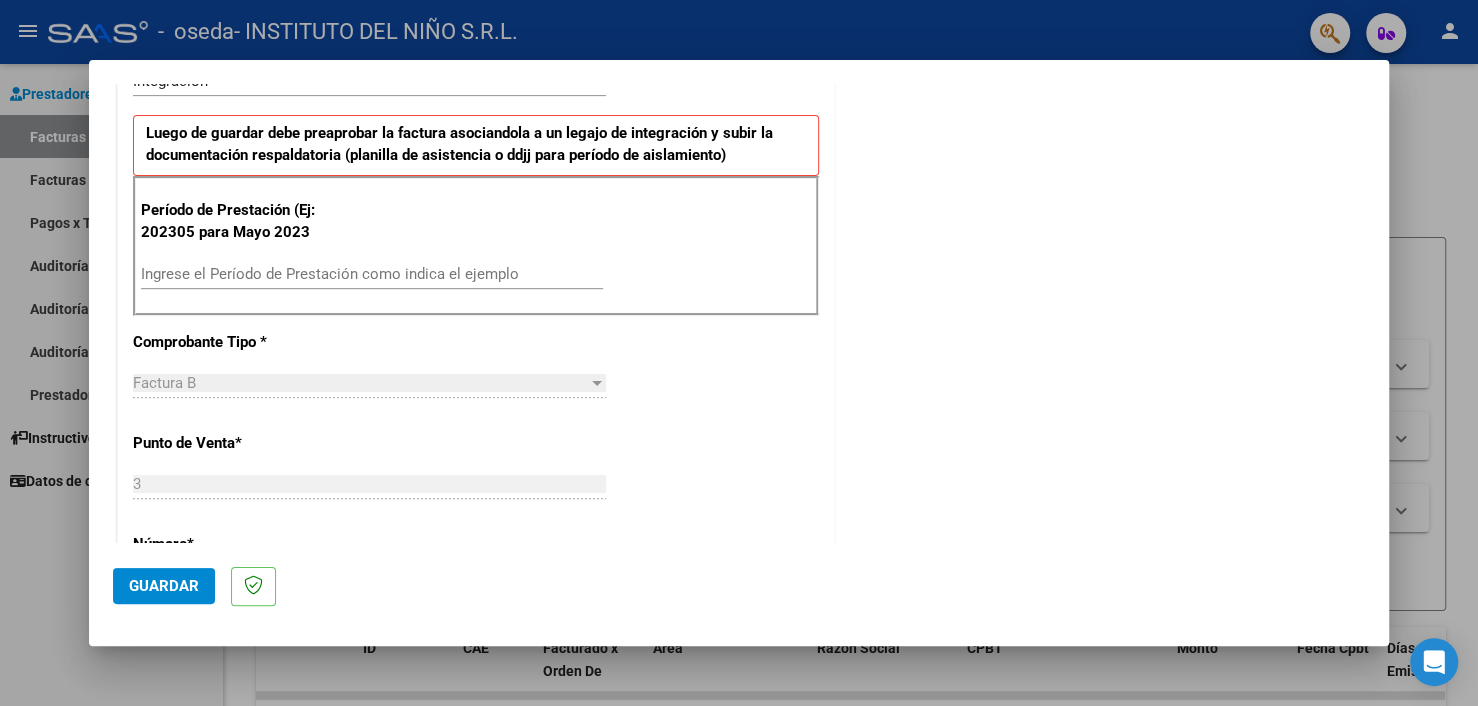 scroll, scrollTop: 500, scrollLeft: 0, axis: vertical 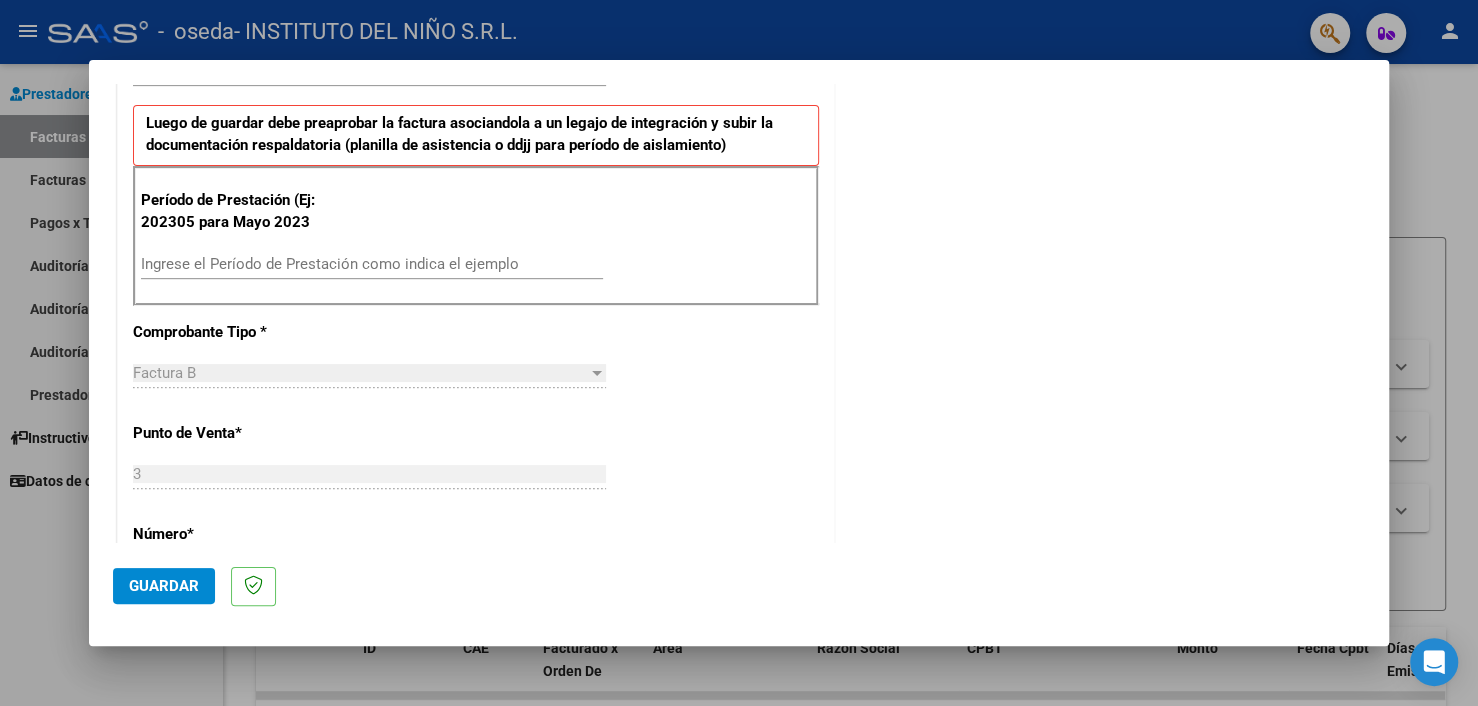 click on "Ingrese el Período de Prestación como indica el ejemplo" at bounding box center (372, 264) 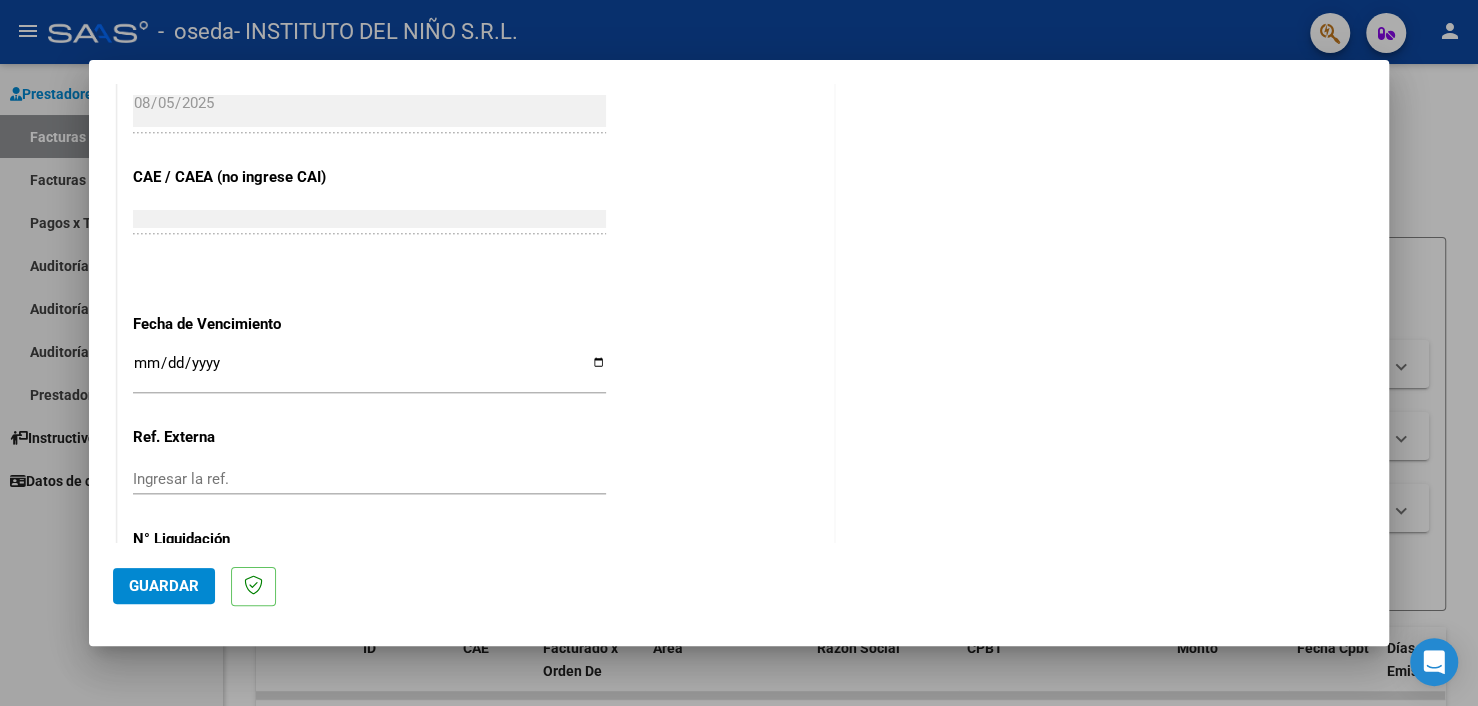 scroll, scrollTop: 1200, scrollLeft: 0, axis: vertical 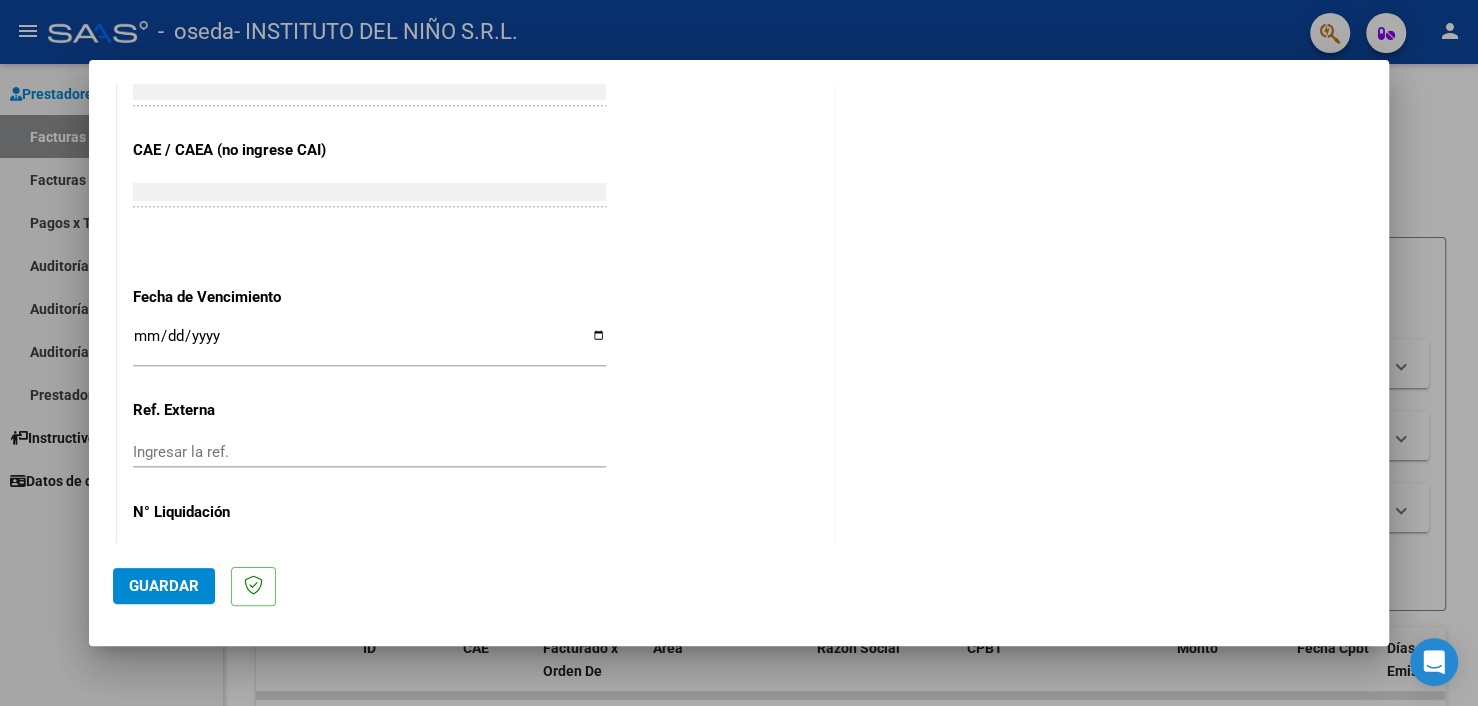 type on "202507" 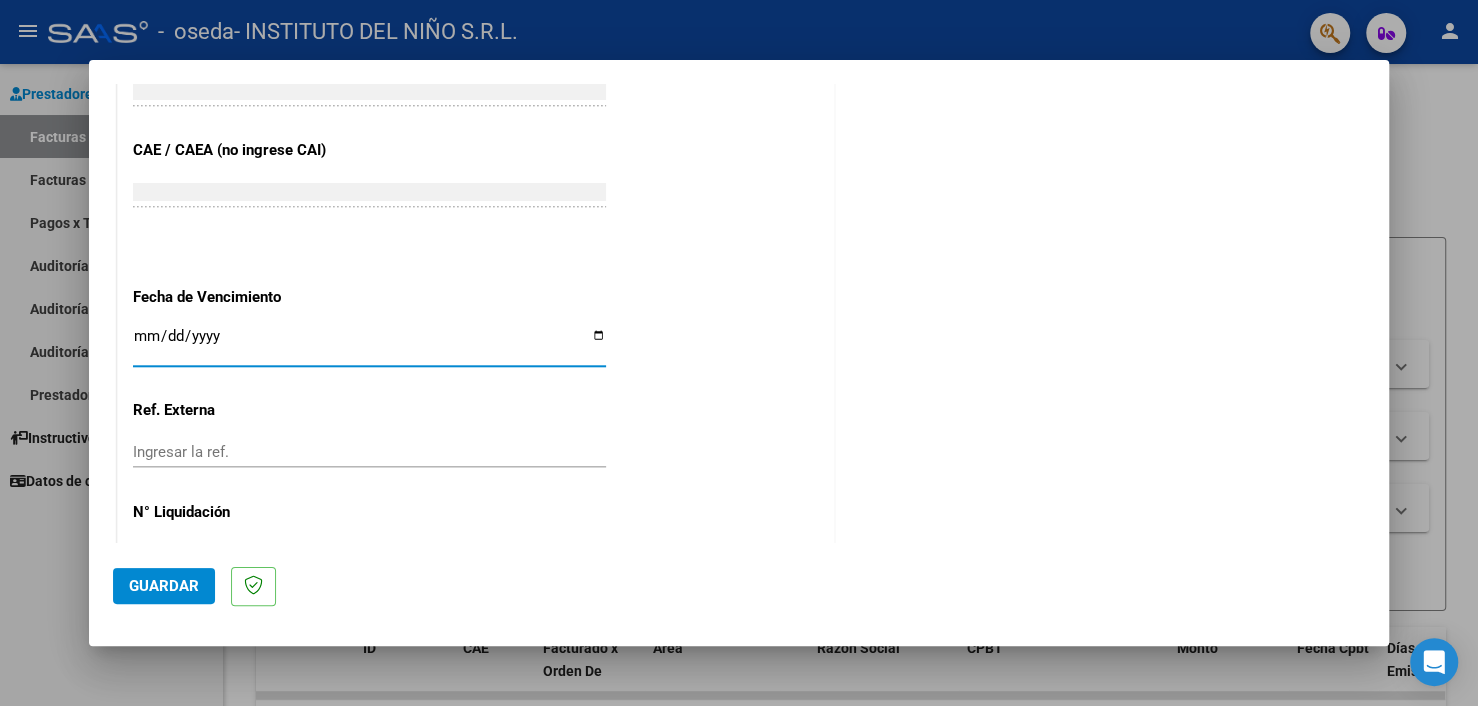 click on "Ingresar la fecha" at bounding box center (369, 344) 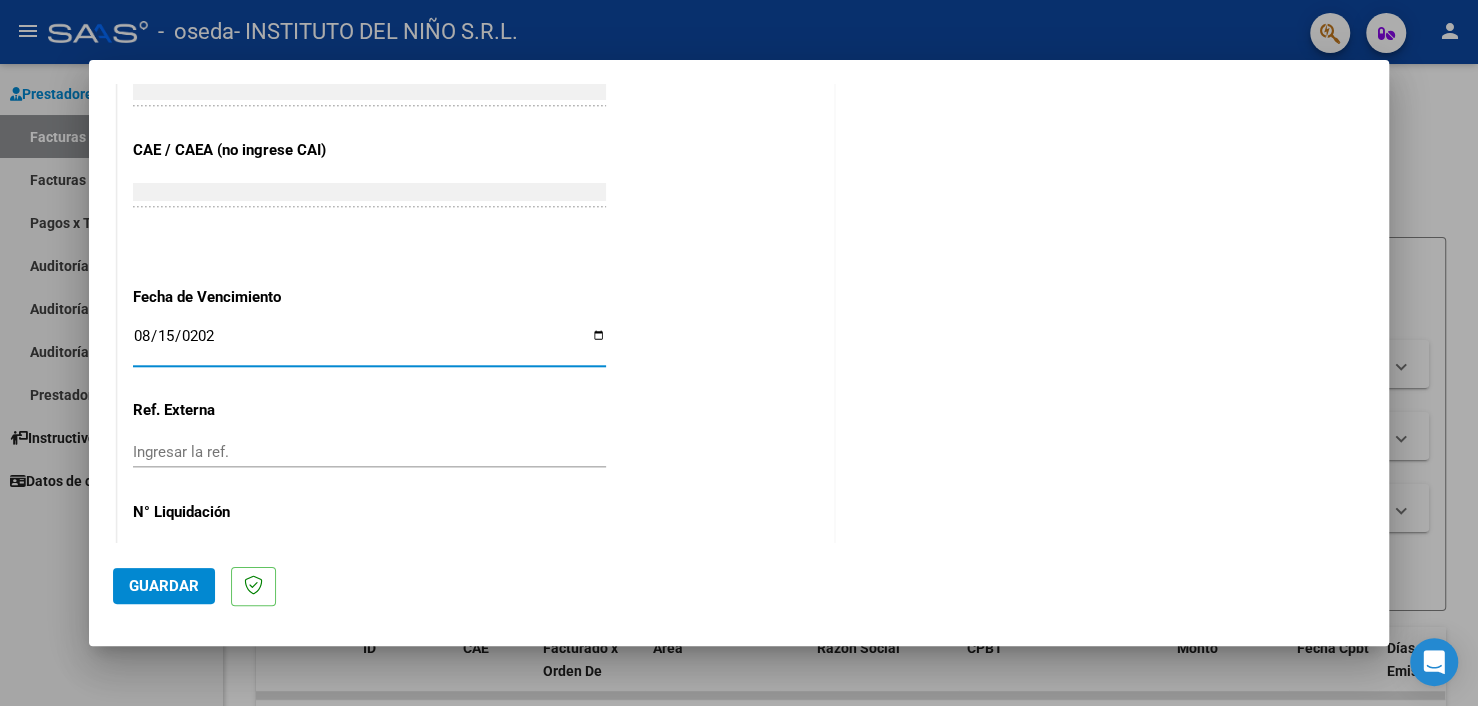 type on "2025-08-15" 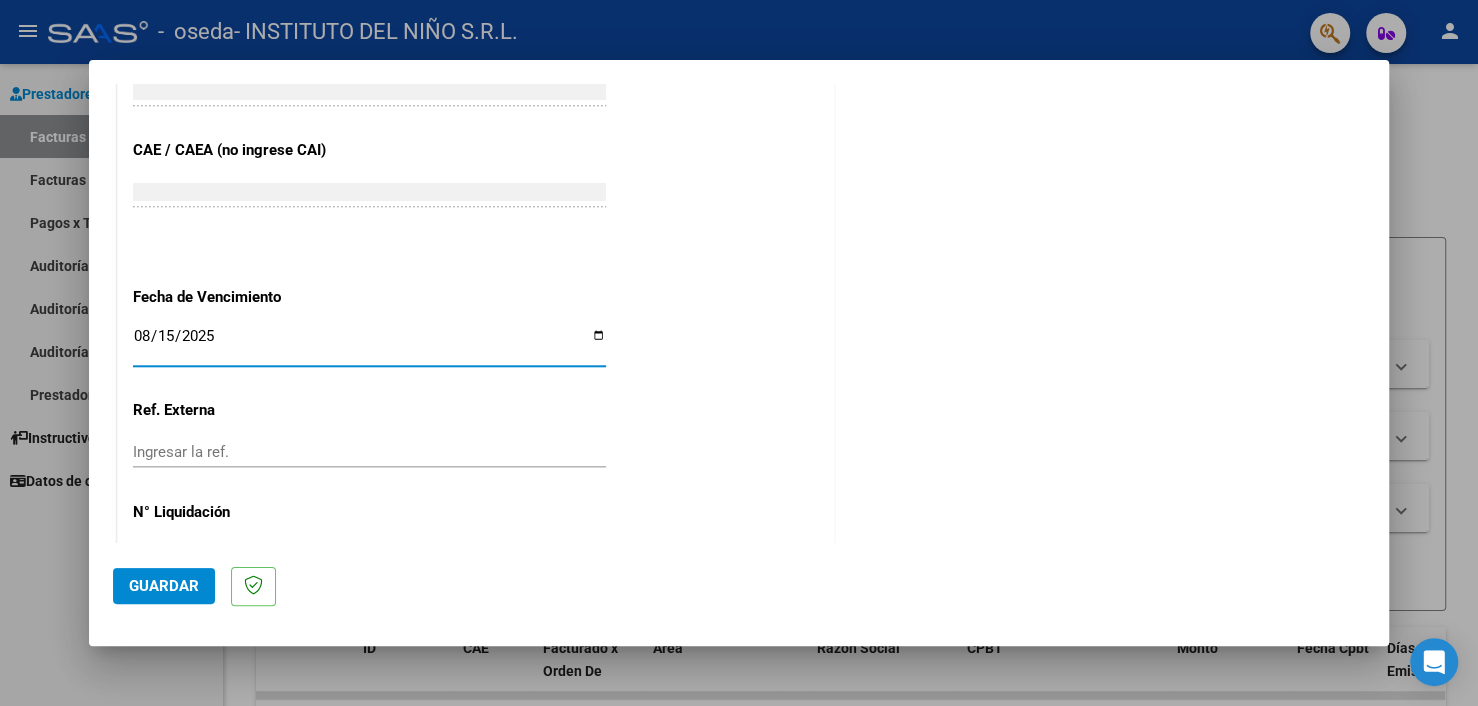 click on "Ingresar la ref." 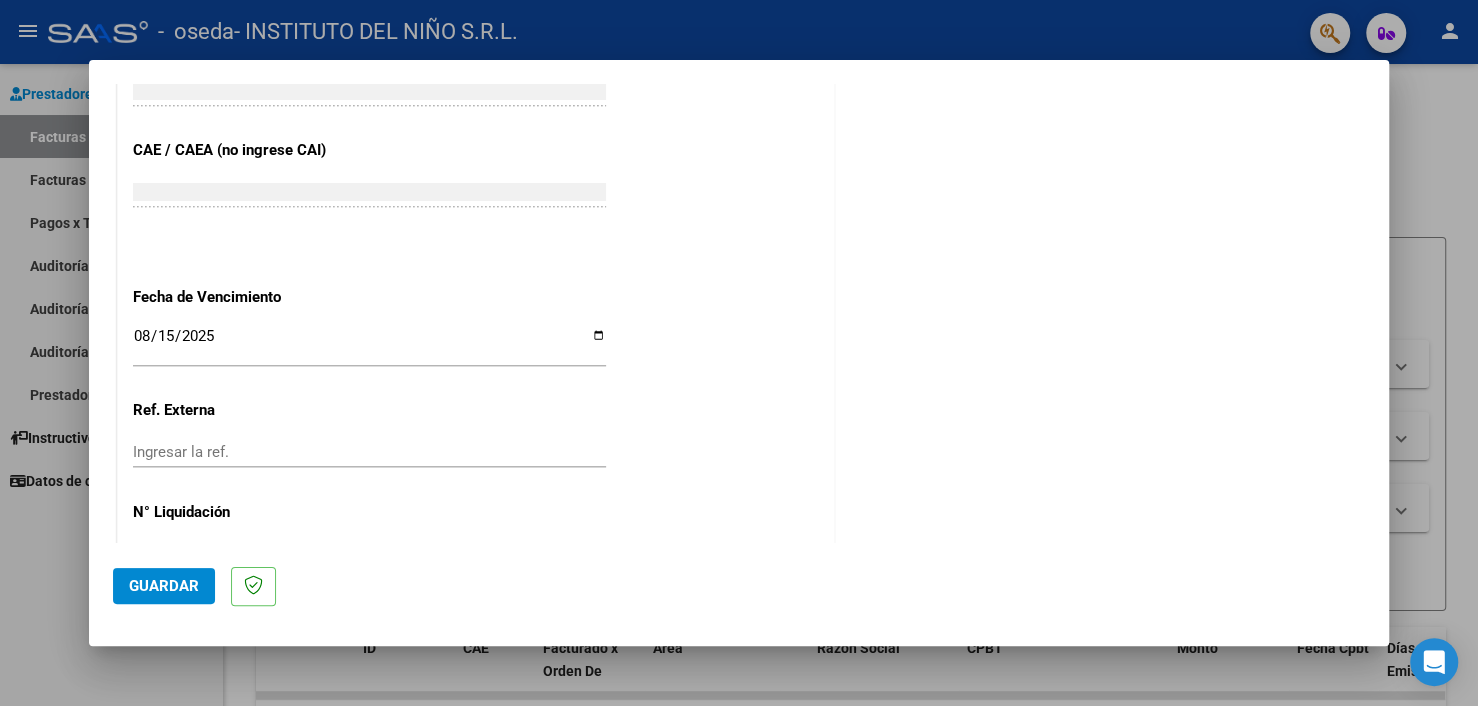 scroll, scrollTop: 1260, scrollLeft: 0, axis: vertical 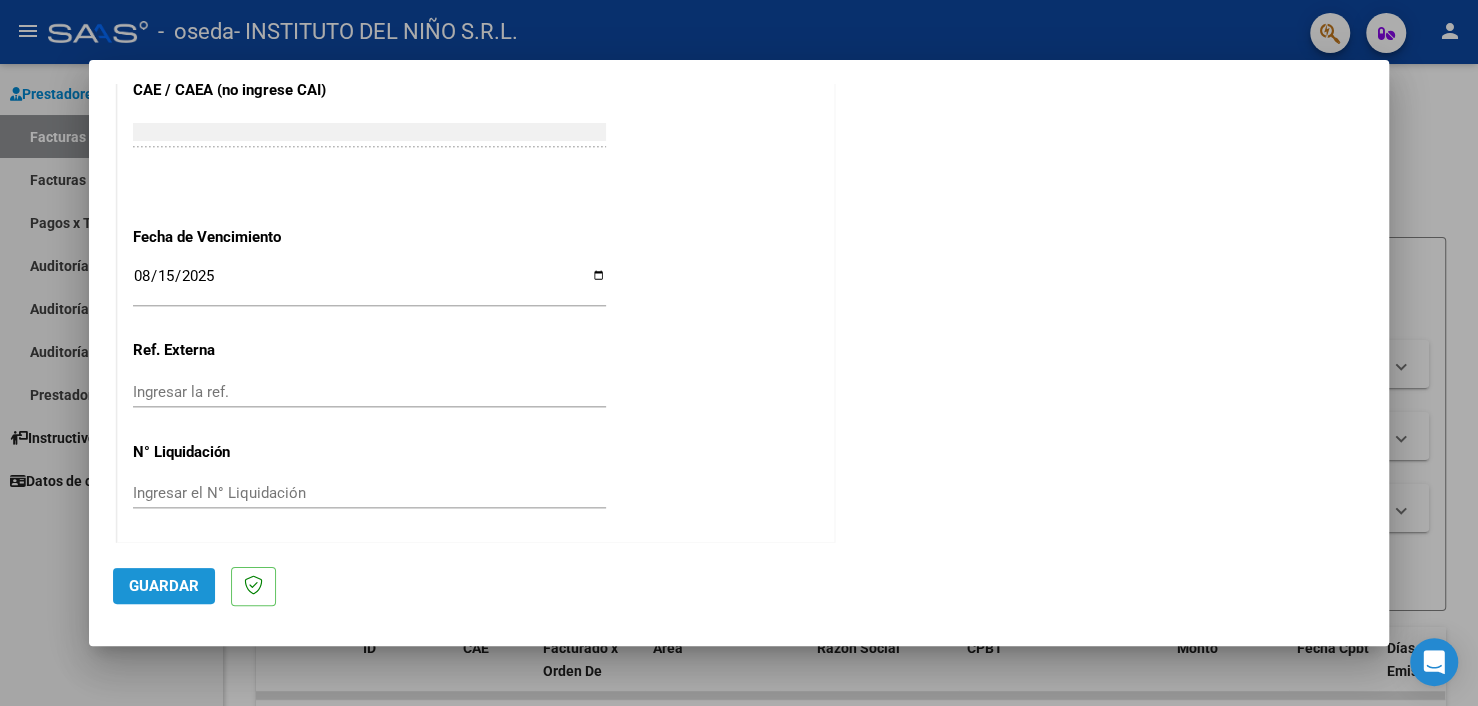 click on "Guardar" 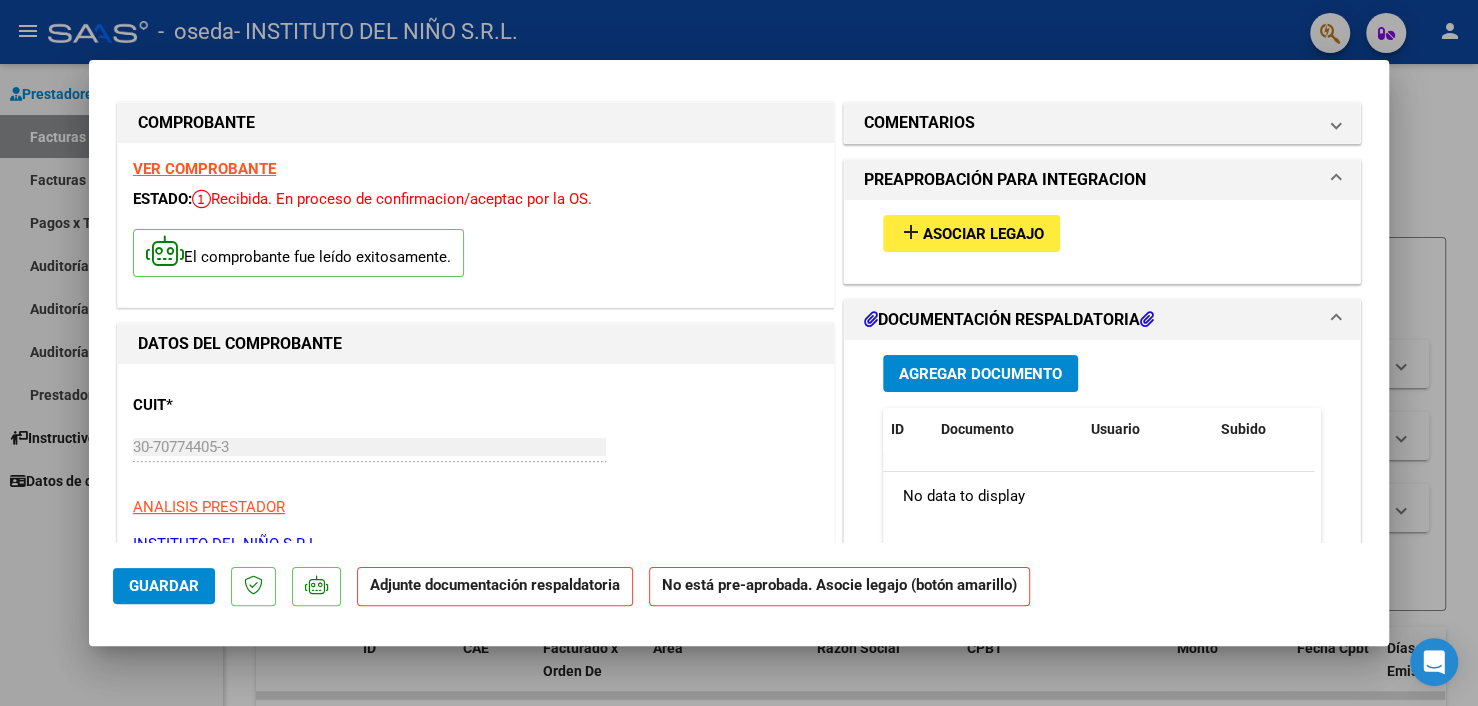 scroll, scrollTop: 0, scrollLeft: 0, axis: both 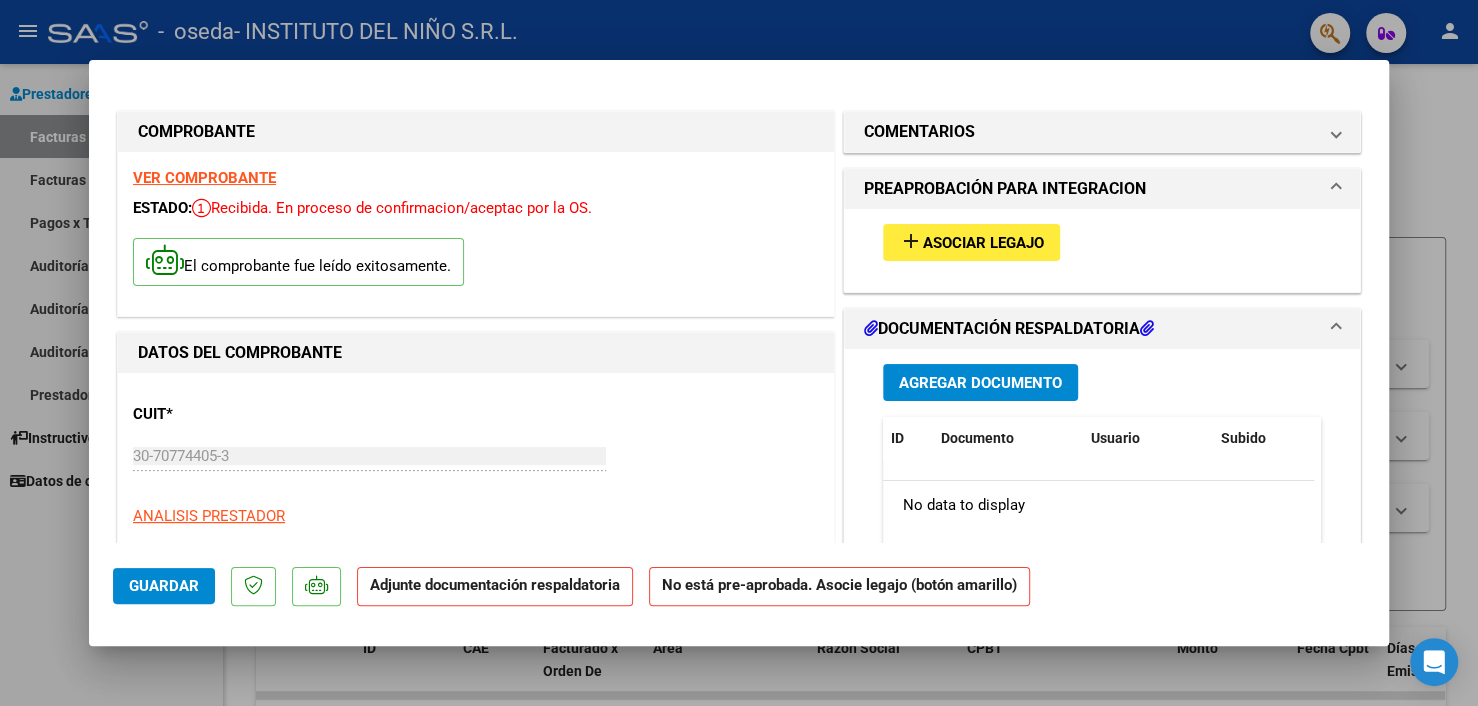 click on "Asociar Legajo" at bounding box center [983, 243] 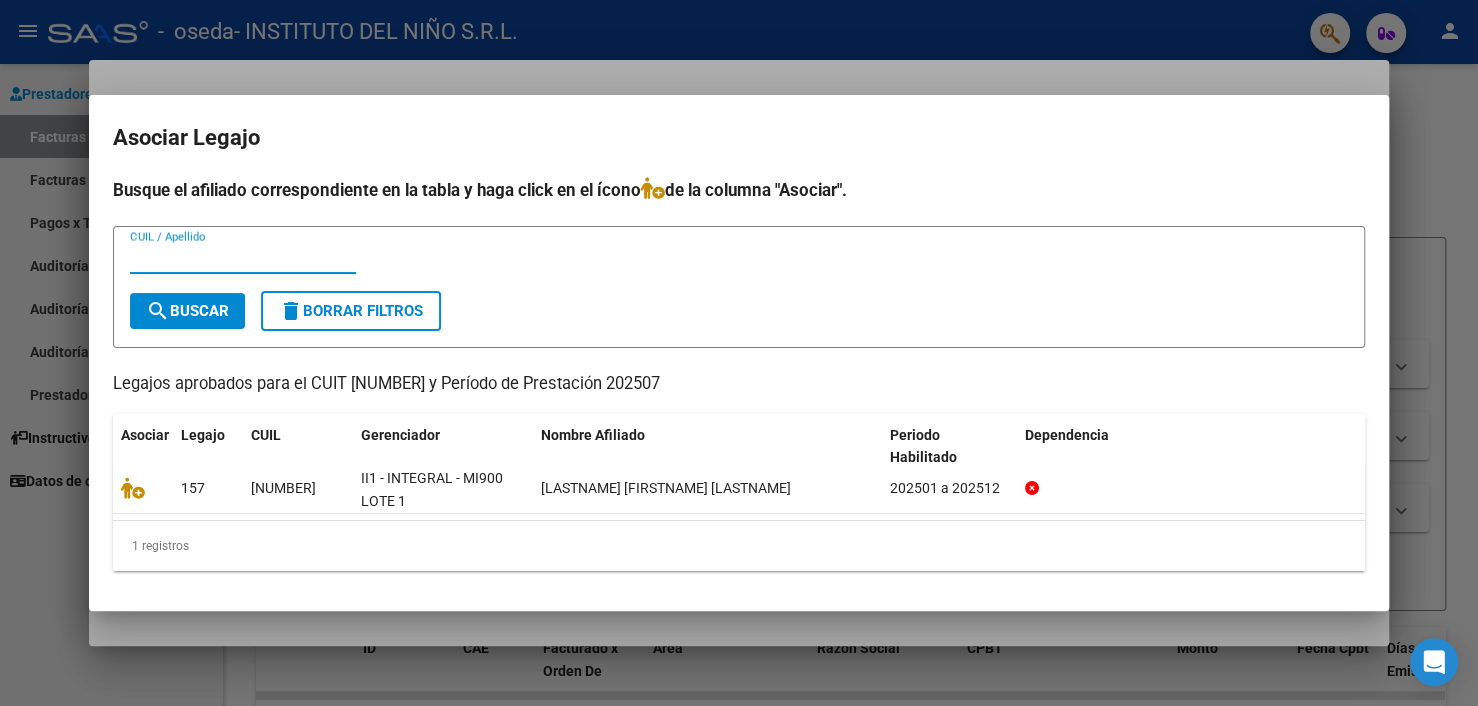 click on "CUIL / Apellido" at bounding box center (243, 258) 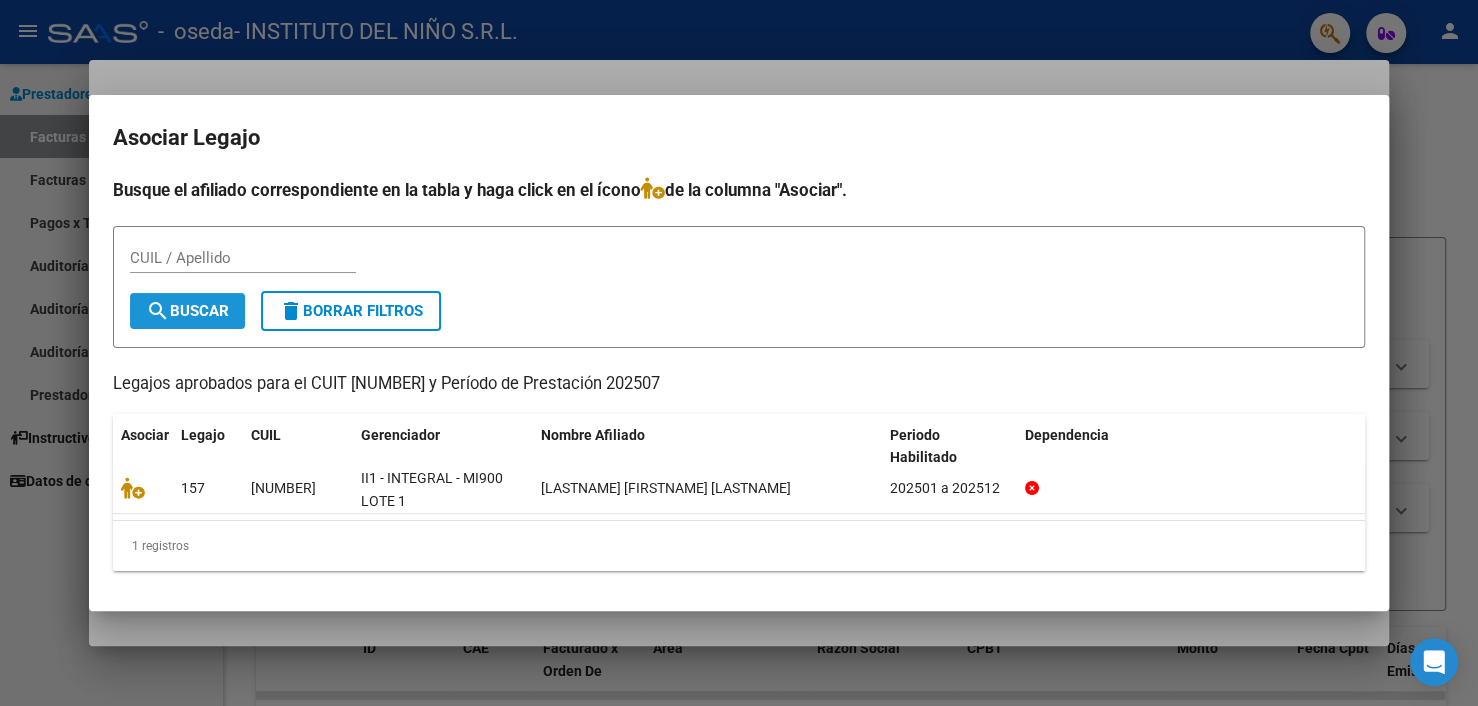 click on "search  Buscar" at bounding box center [187, 311] 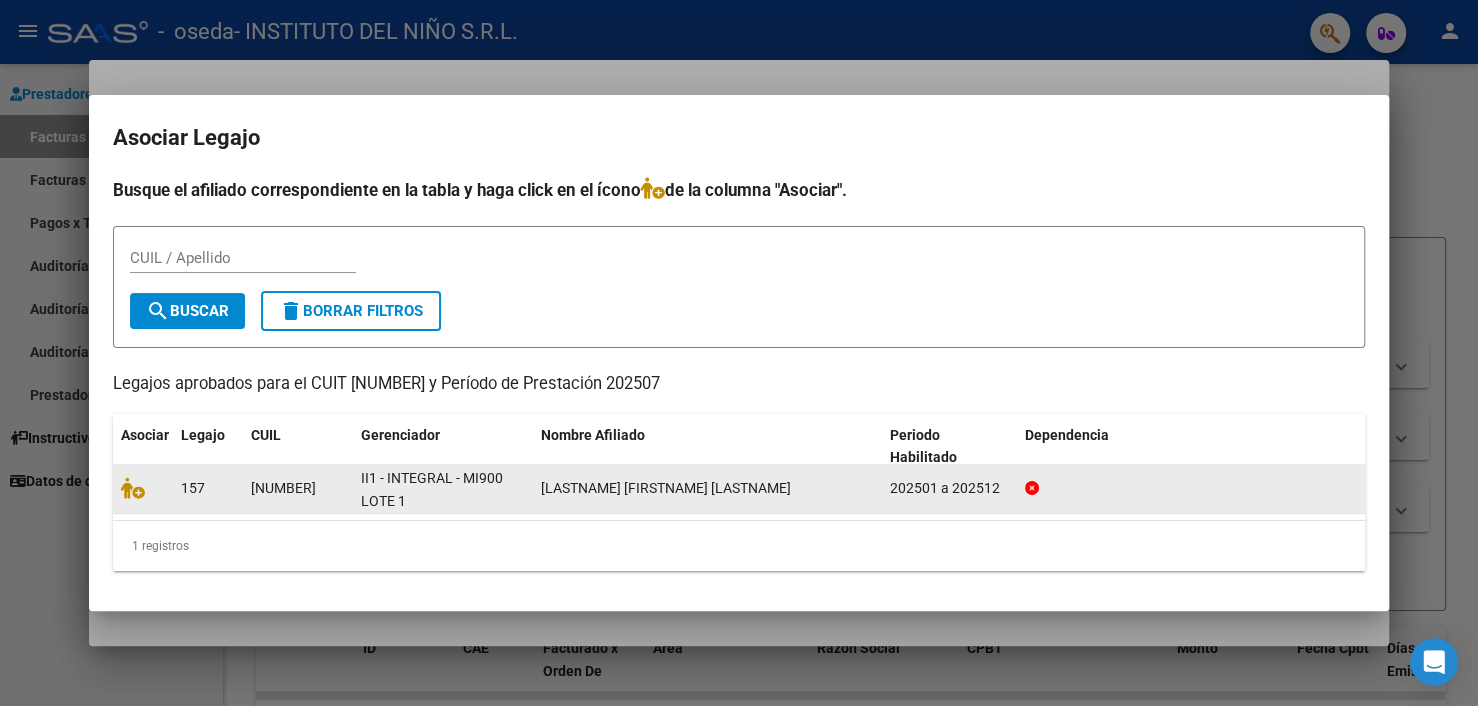 click 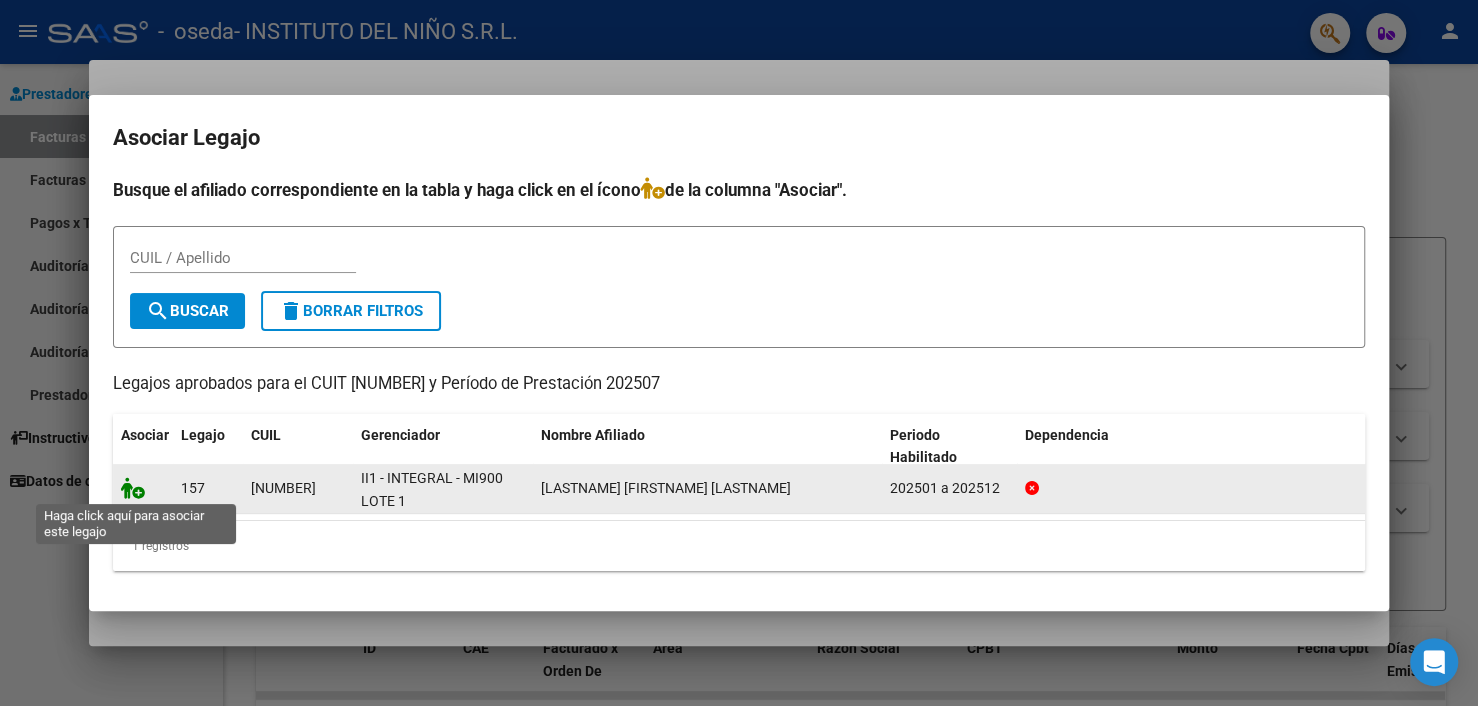click 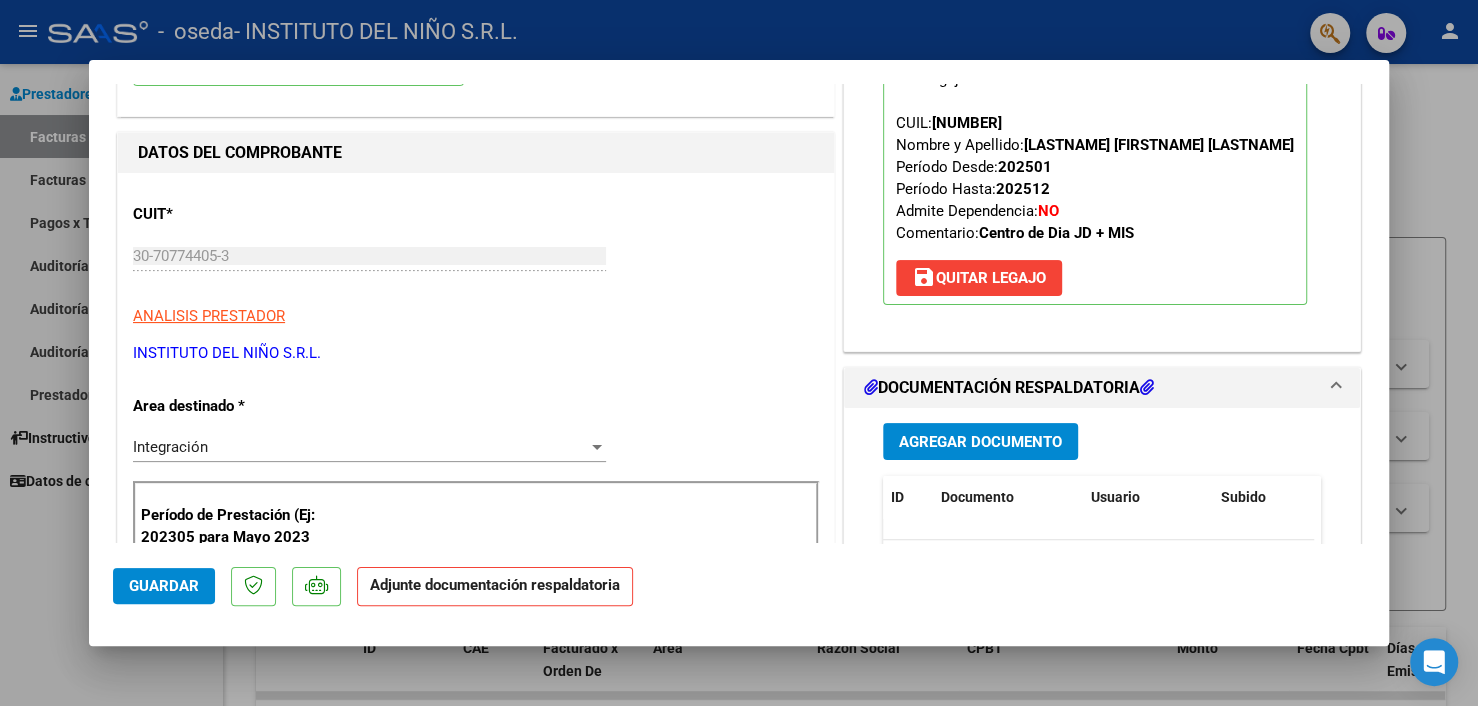 scroll, scrollTop: 400, scrollLeft: 0, axis: vertical 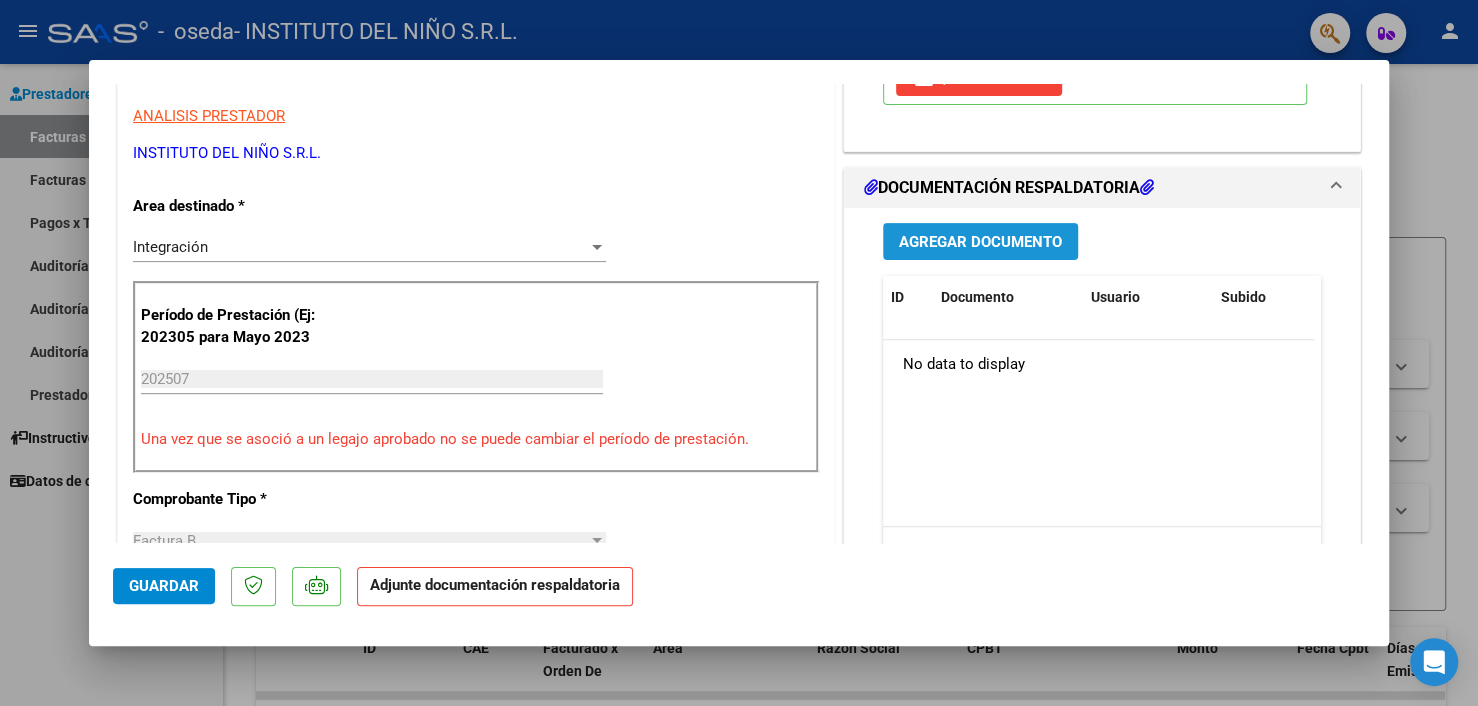click on "Agregar Documento" at bounding box center (980, 241) 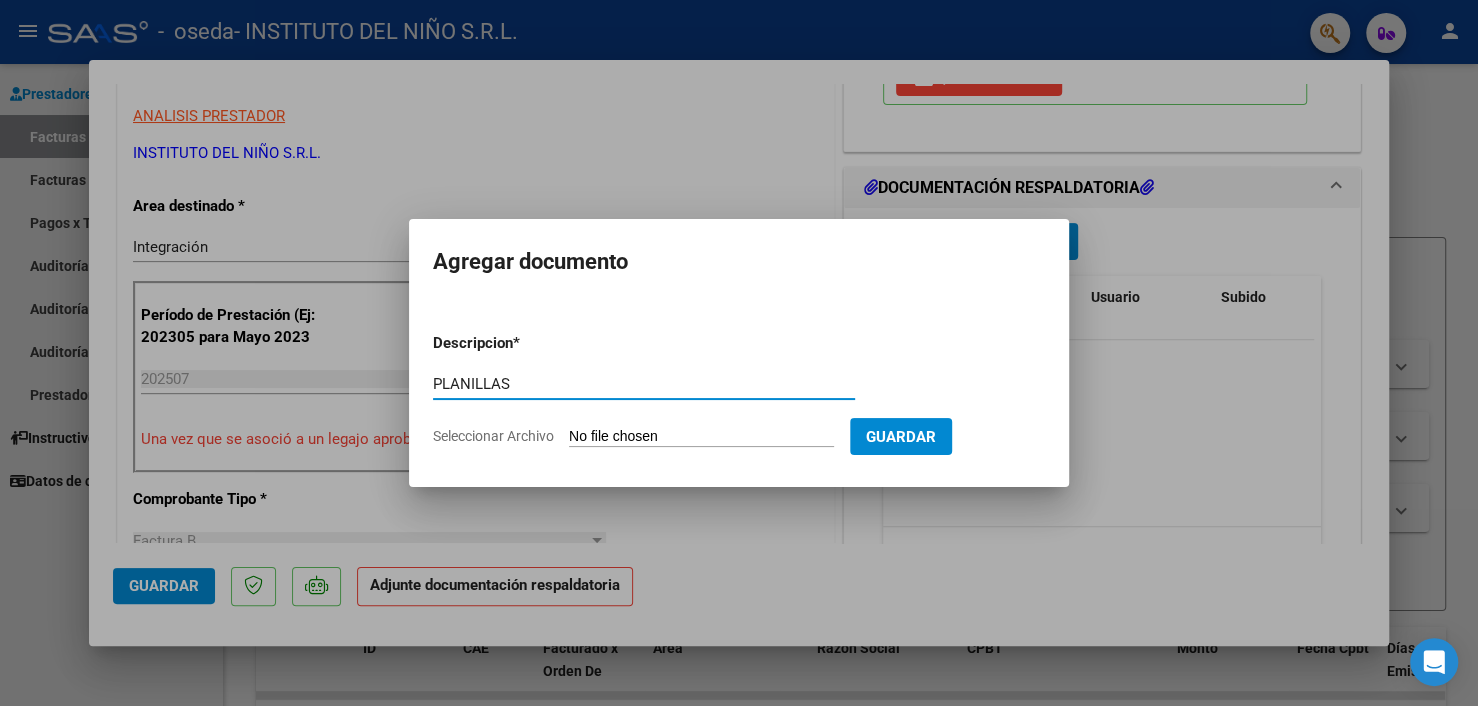 type on "PLANILLAS" 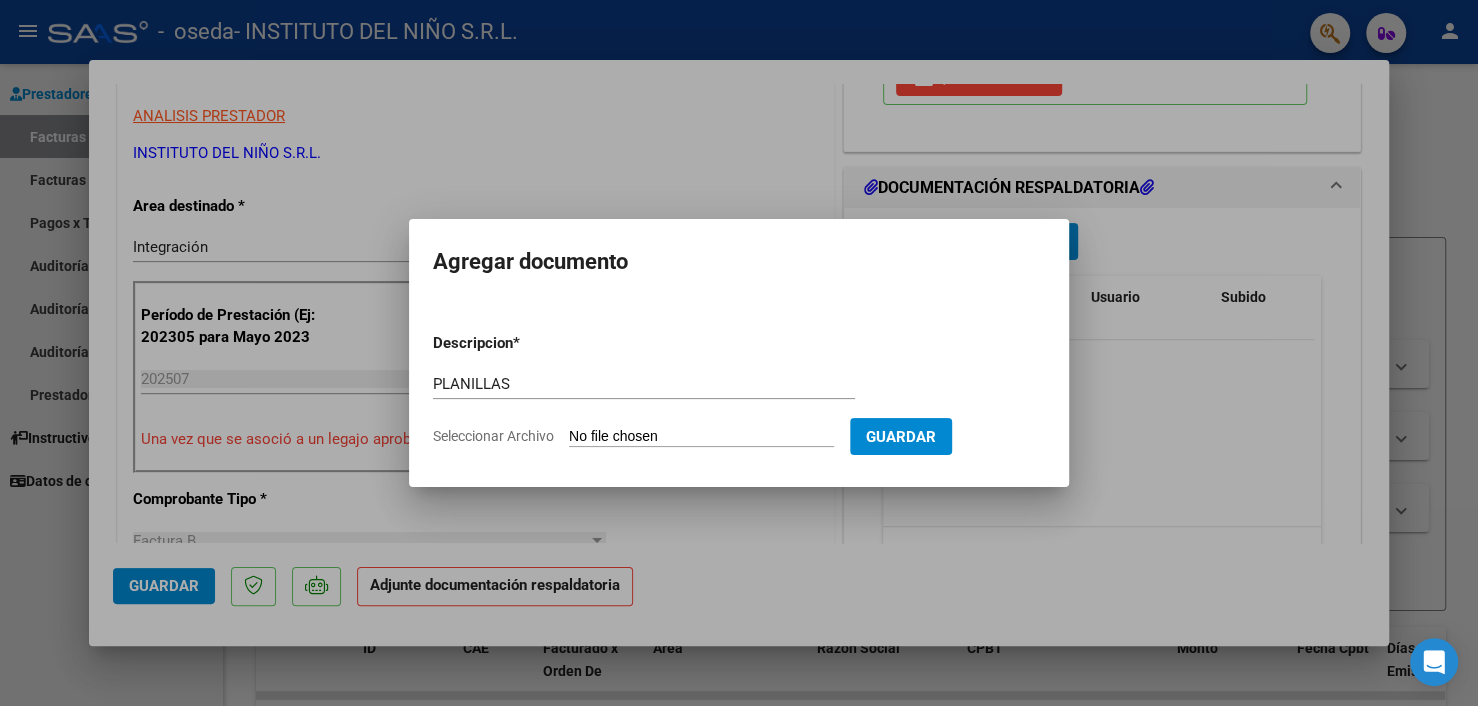 click on "PLANILLAS Escriba aquí una descripcion" at bounding box center [644, 393] 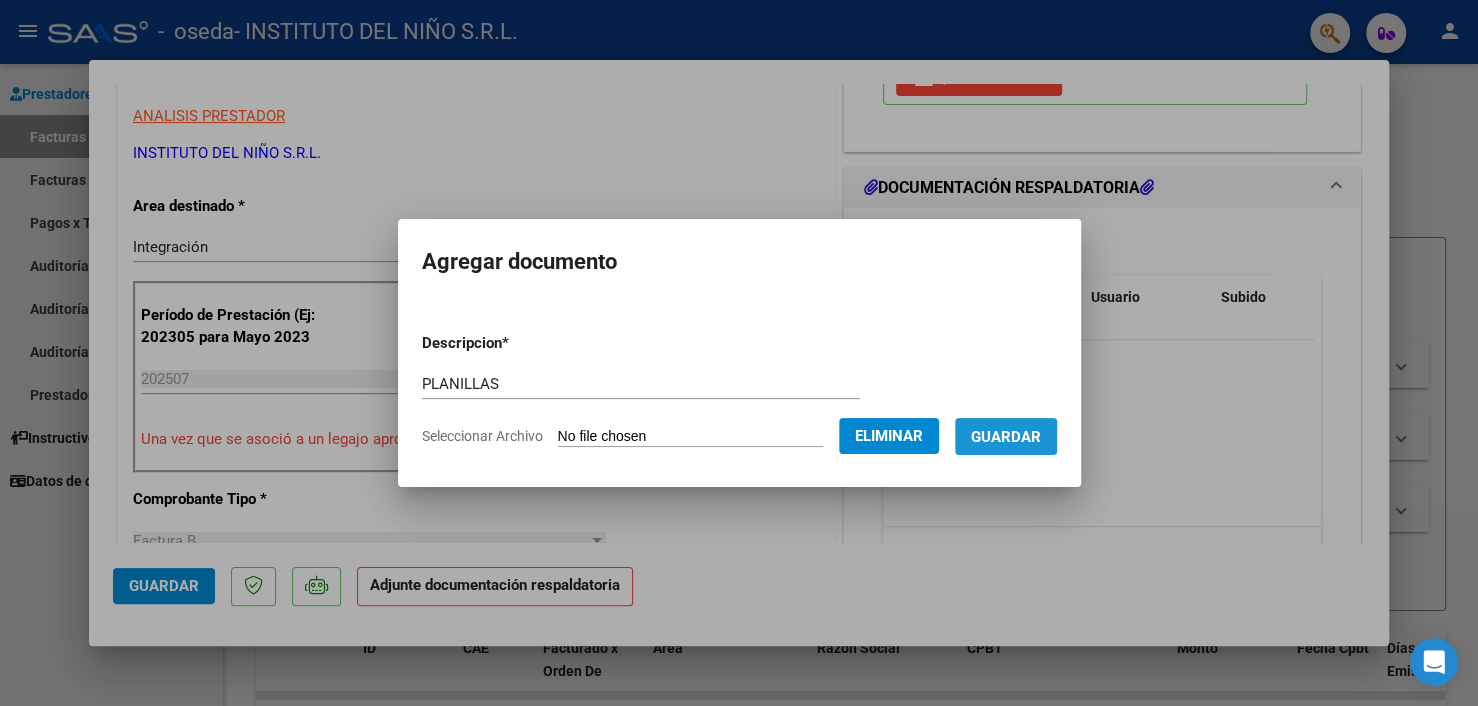 click on "Guardar" at bounding box center (1006, 437) 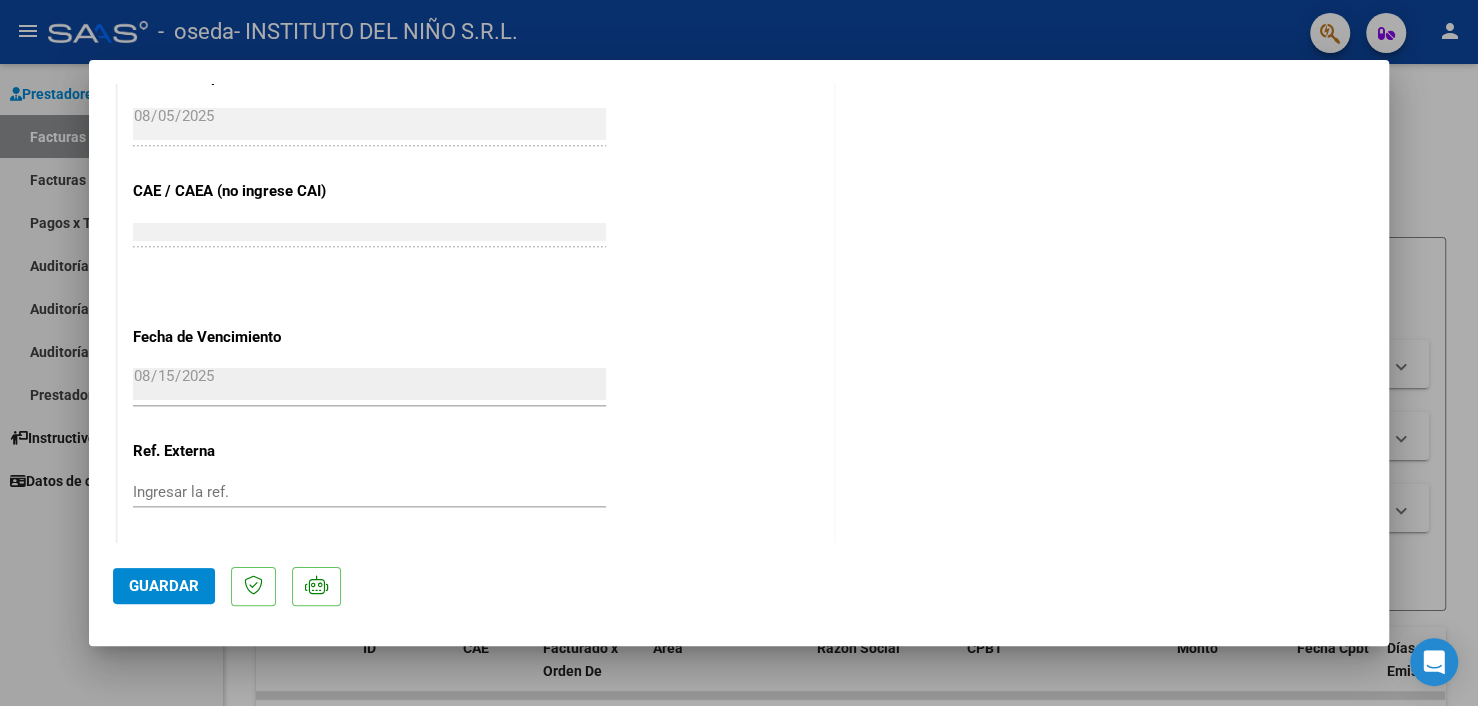 scroll, scrollTop: 1327, scrollLeft: 0, axis: vertical 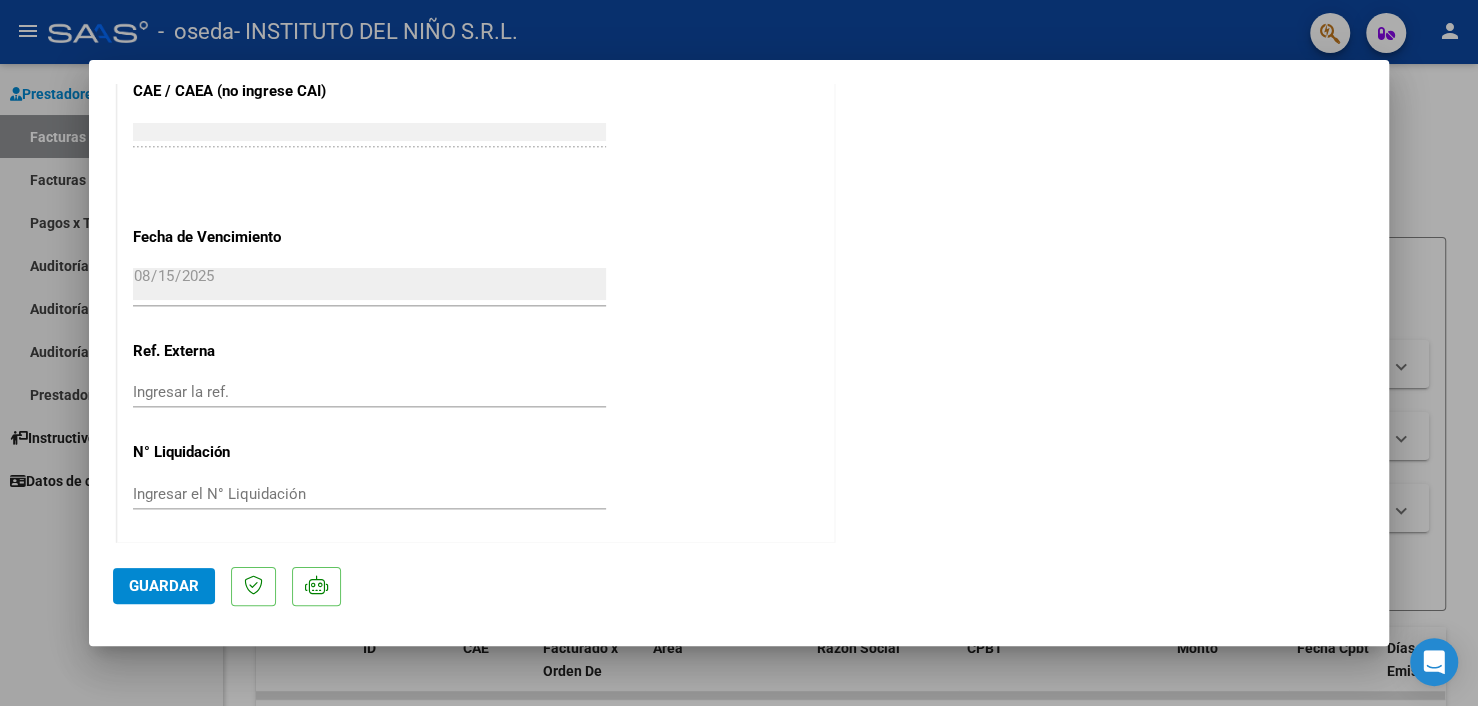 click on "Guardar" 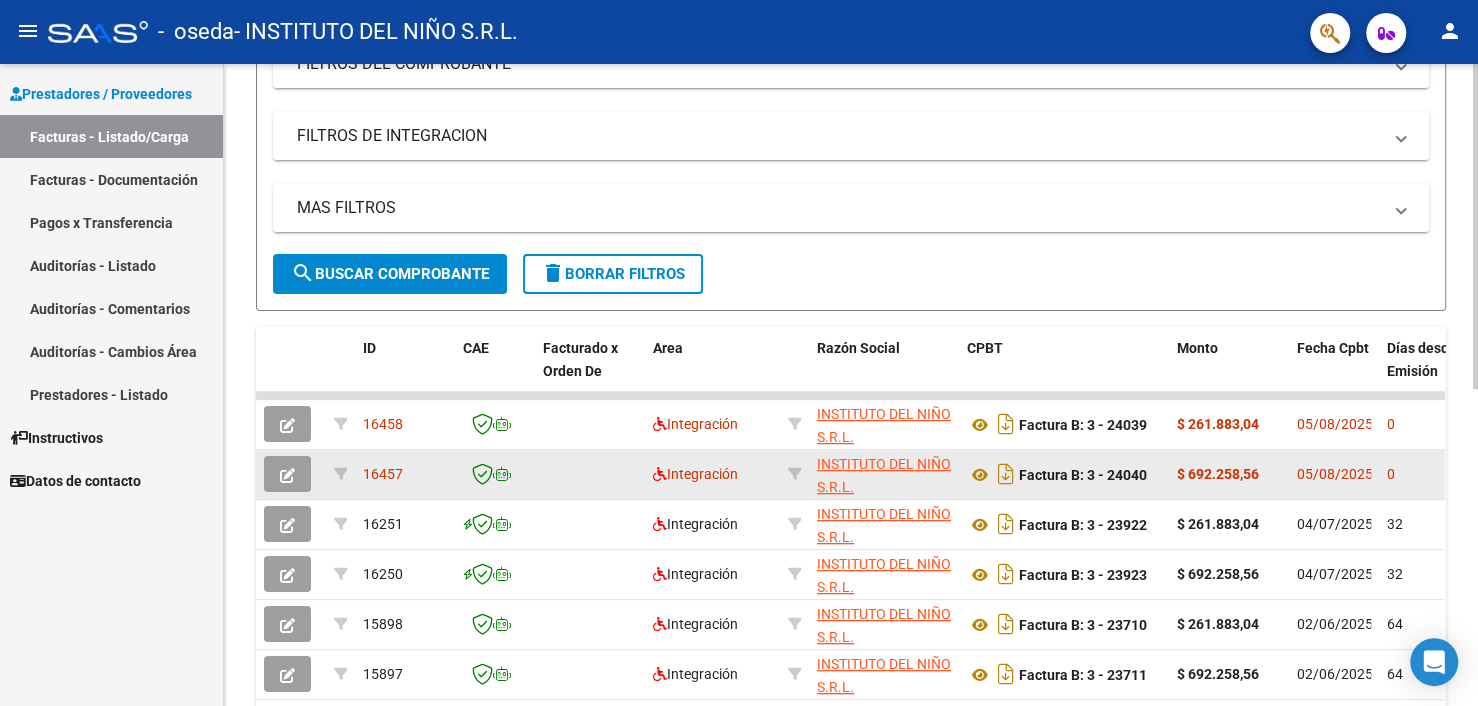 scroll, scrollTop: 400, scrollLeft: 0, axis: vertical 